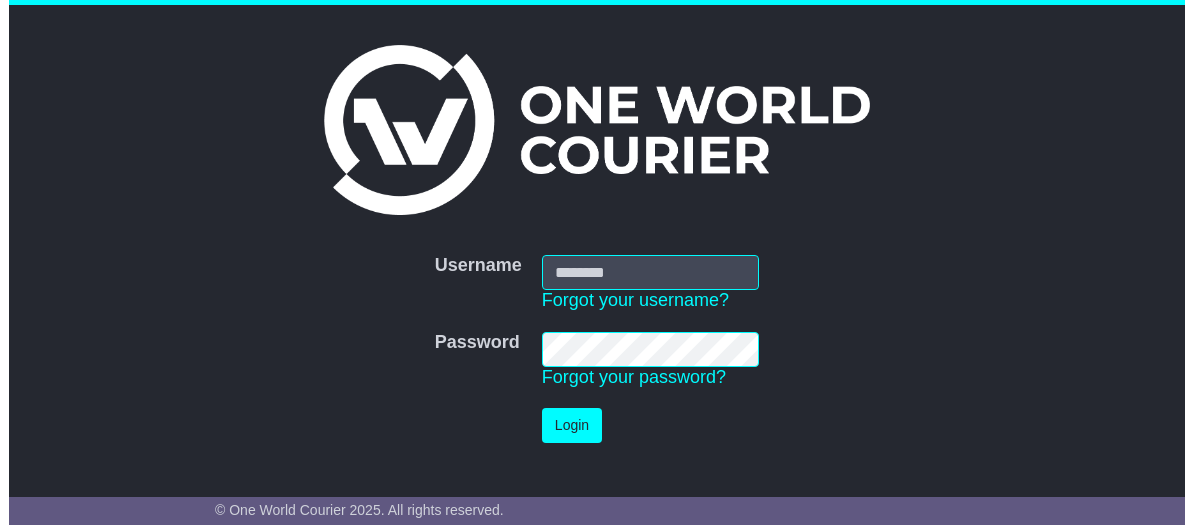 scroll, scrollTop: 0, scrollLeft: 0, axis: both 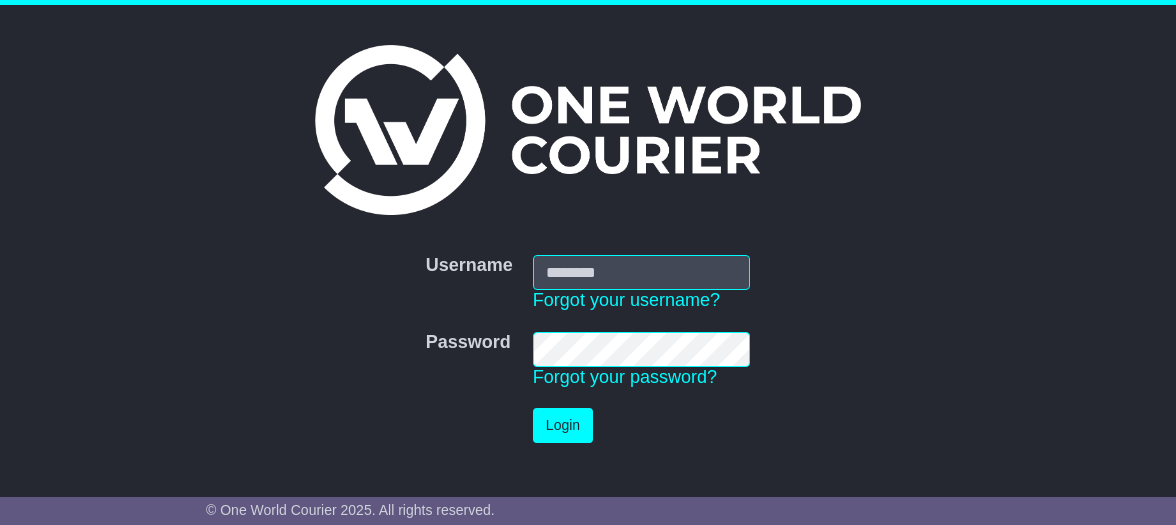 click on "Username" at bounding box center [641, 272] 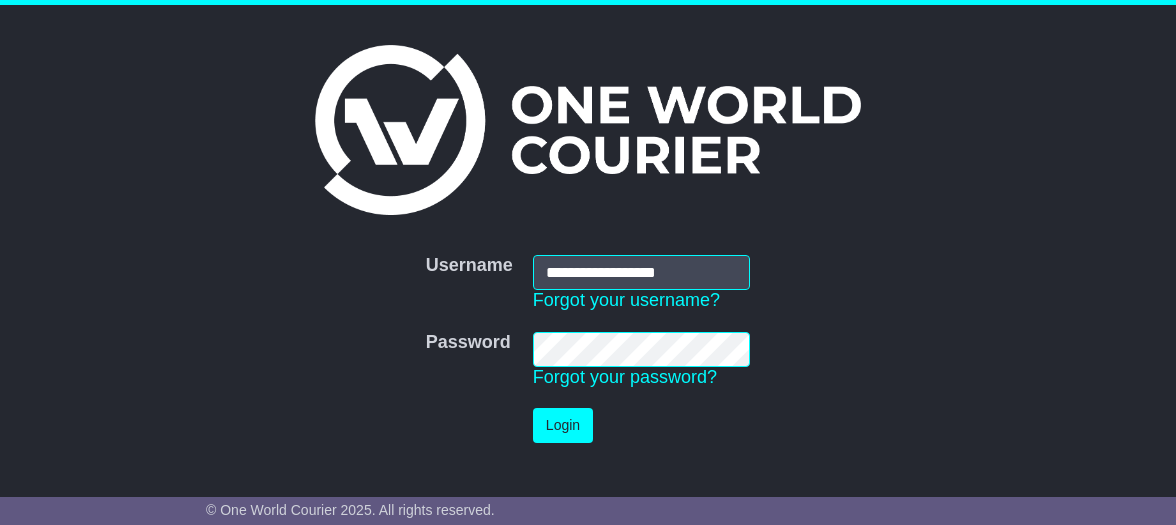 type on "**********" 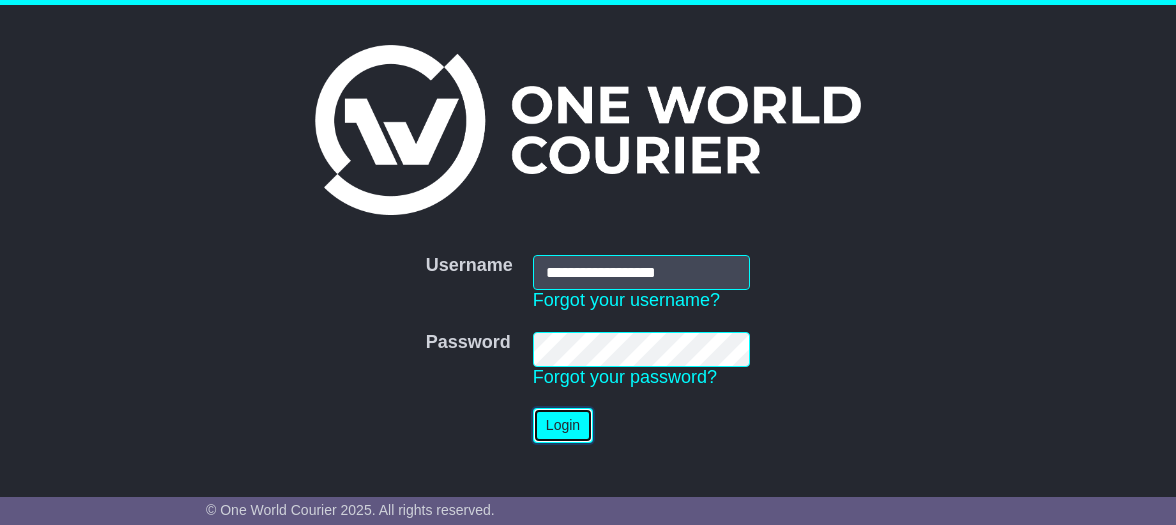 click on "Login" at bounding box center (563, 425) 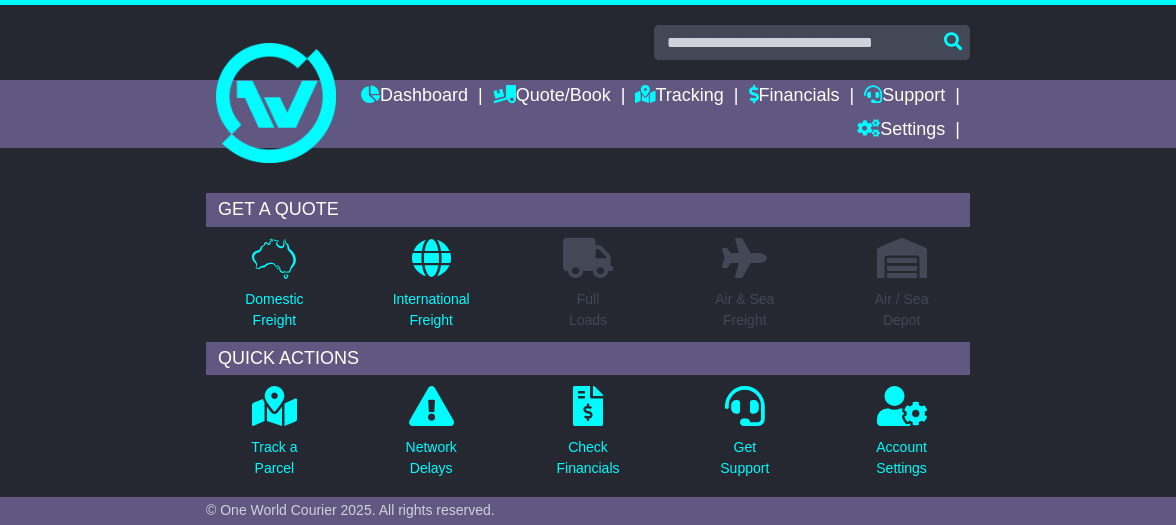 scroll, scrollTop: 0, scrollLeft: 0, axis: both 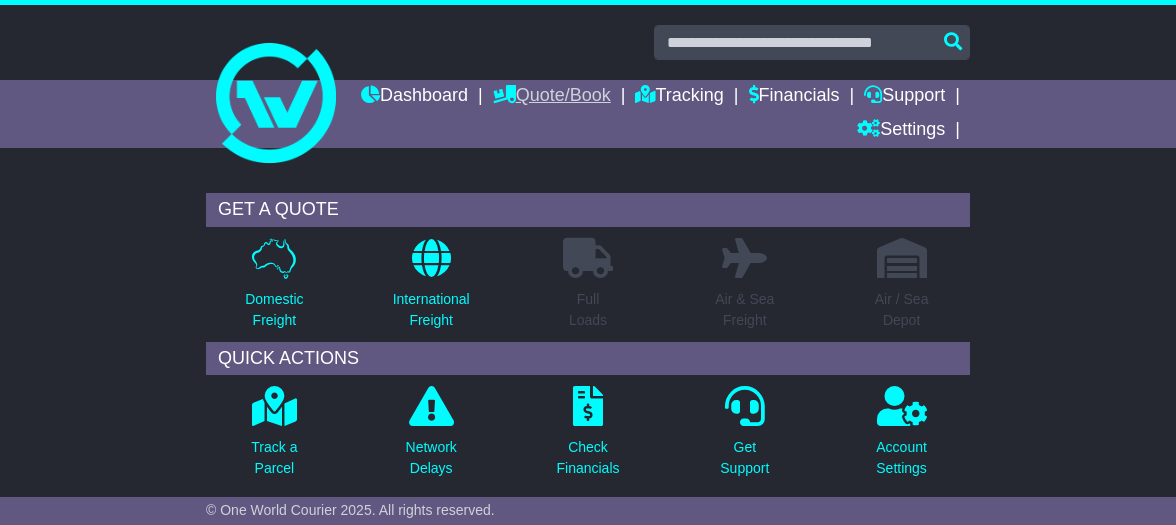 click on "Quote/Book" at bounding box center (552, 97) 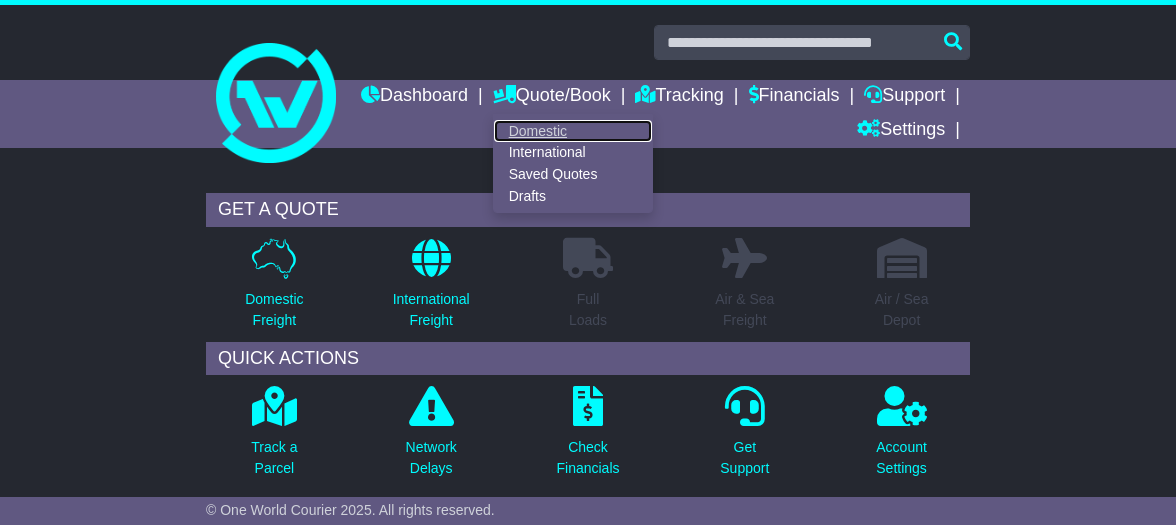 click on "Domestic" at bounding box center [573, 131] 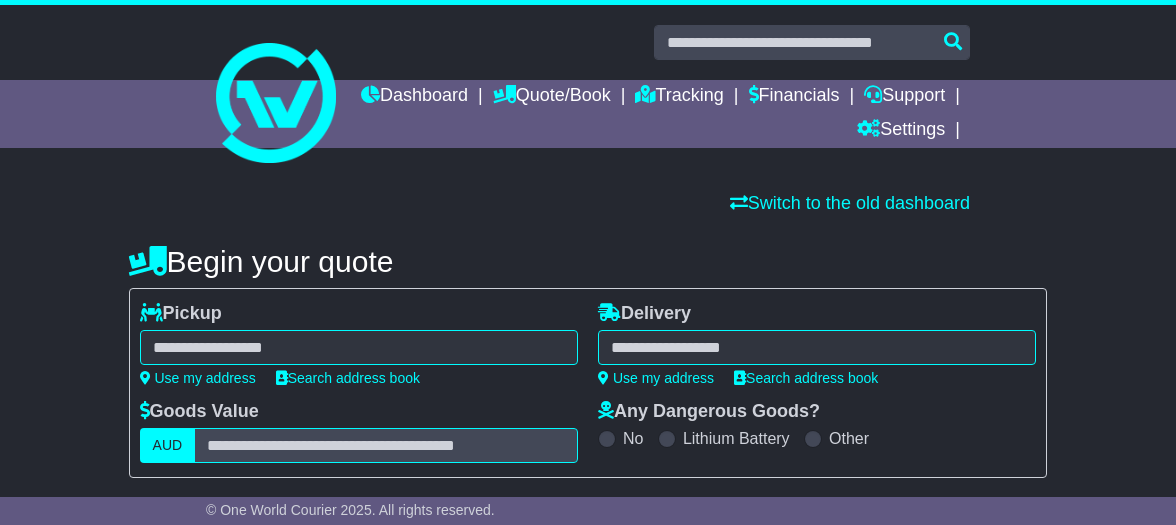 scroll, scrollTop: 0, scrollLeft: 0, axis: both 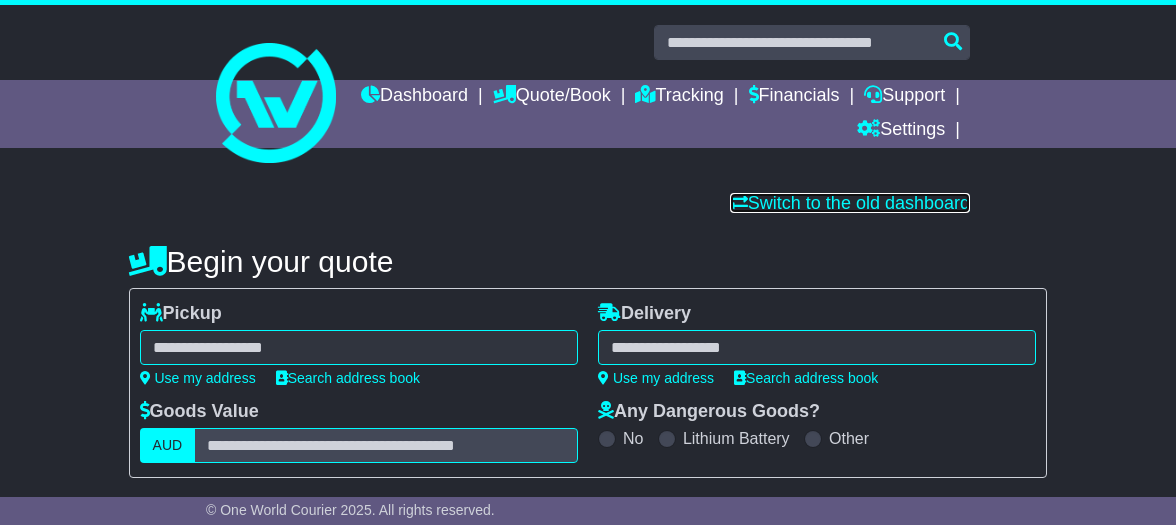 click on "Switch to the old dashboard" at bounding box center (850, 203) 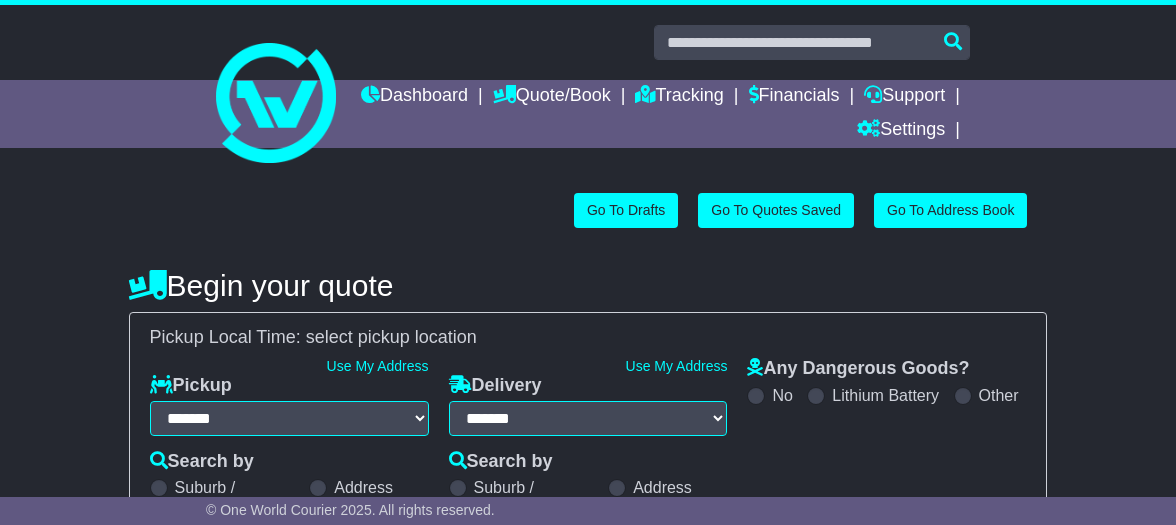 select on "**" 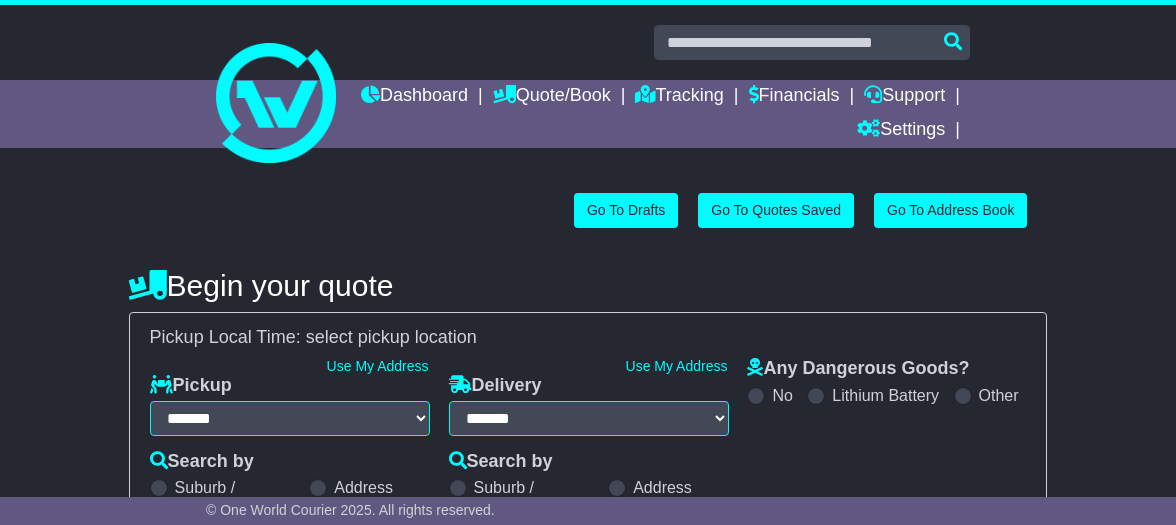 scroll, scrollTop: 0, scrollLeft: 0, axis: both 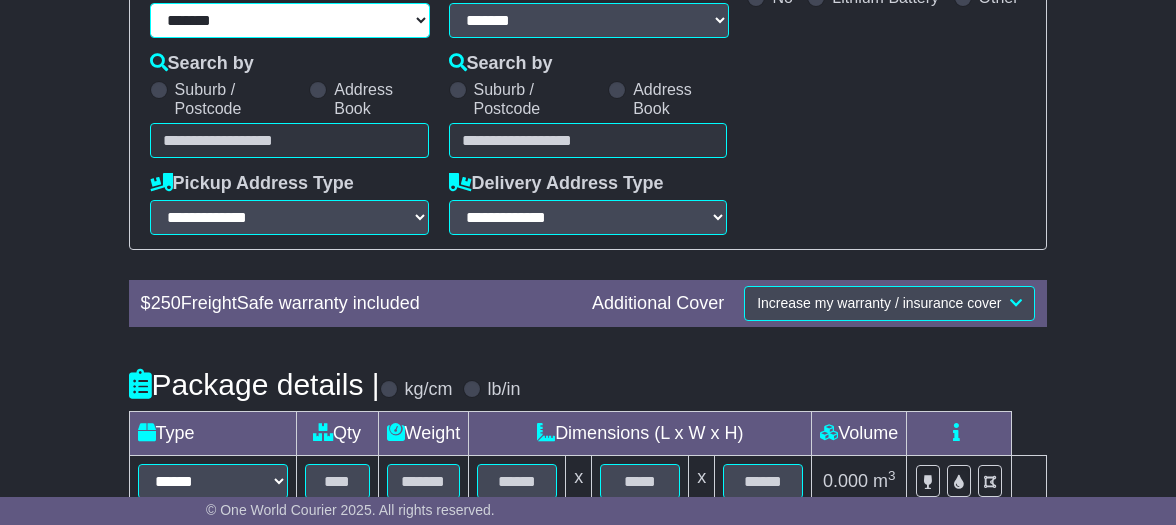 click on "**********" at bounding box center (290, 20) 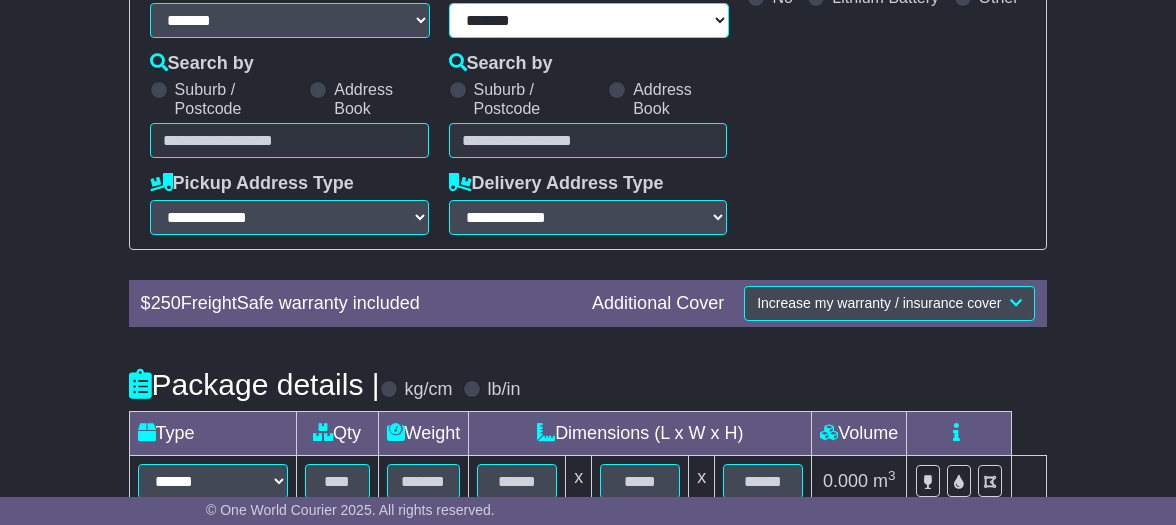 click on "**********" at bounding box center [589, 20] 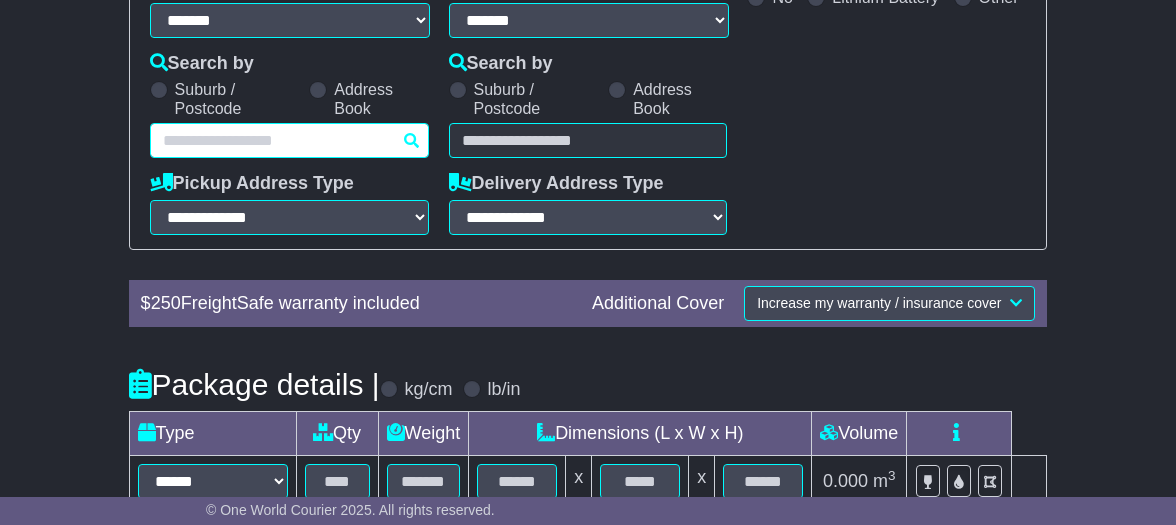 click at bounding box center (289, 140) 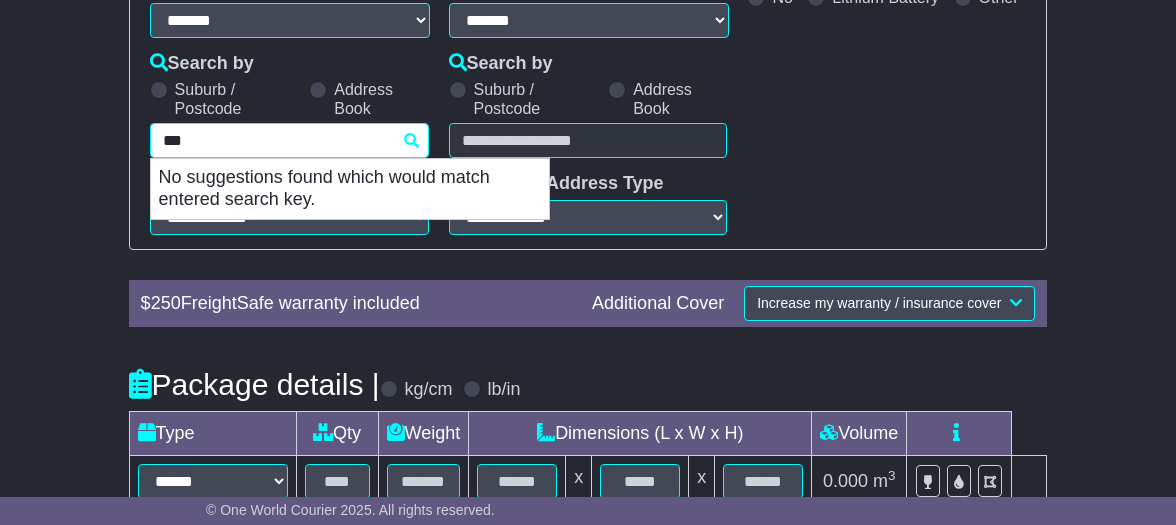 type on "****" 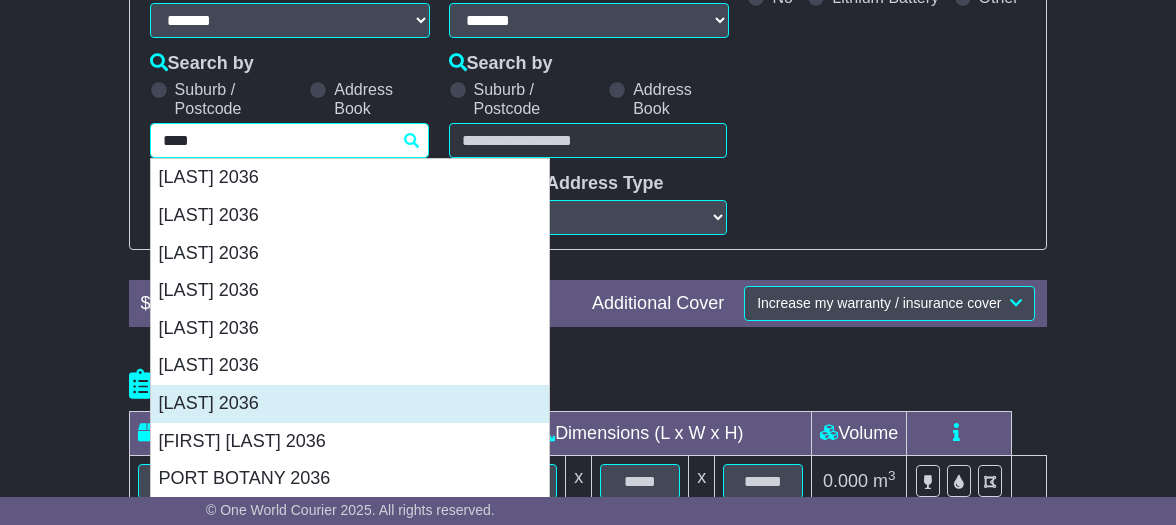 click on "MATRAVILLE 2036" at bounding box center [350, 404] 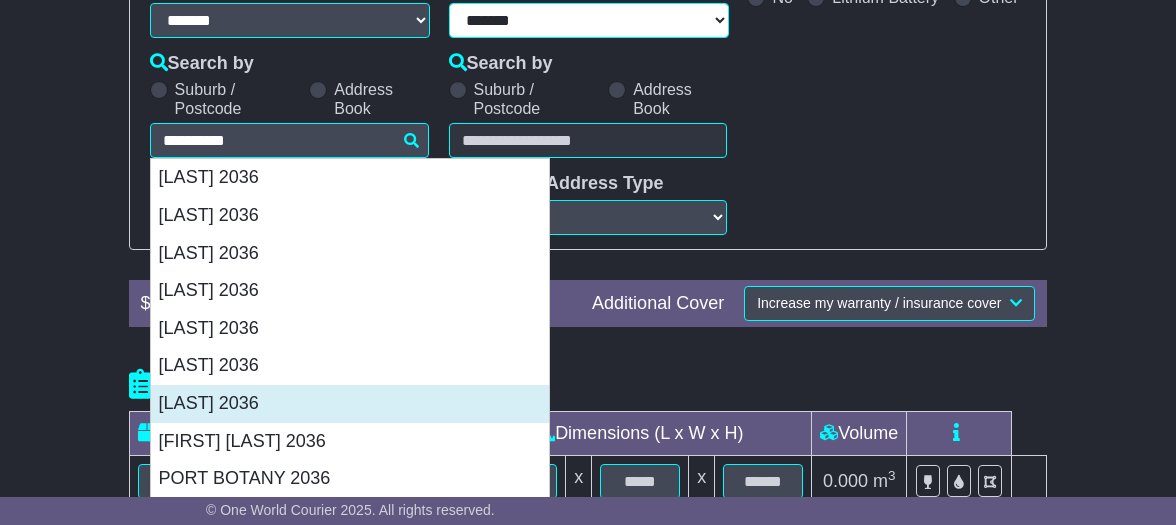 type on "**********" 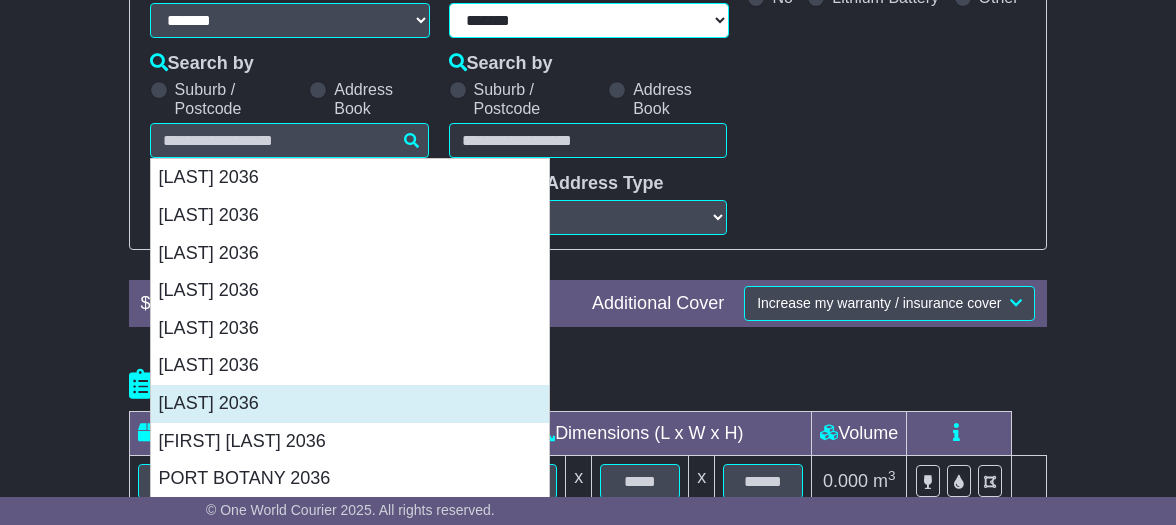 type on "**********" 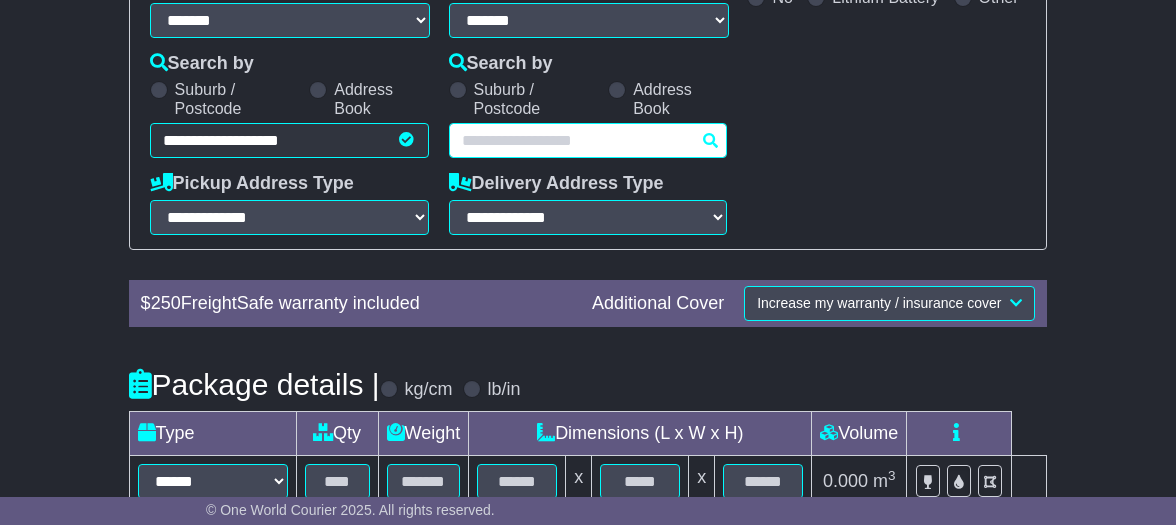 click at bounding box center [588, 140] 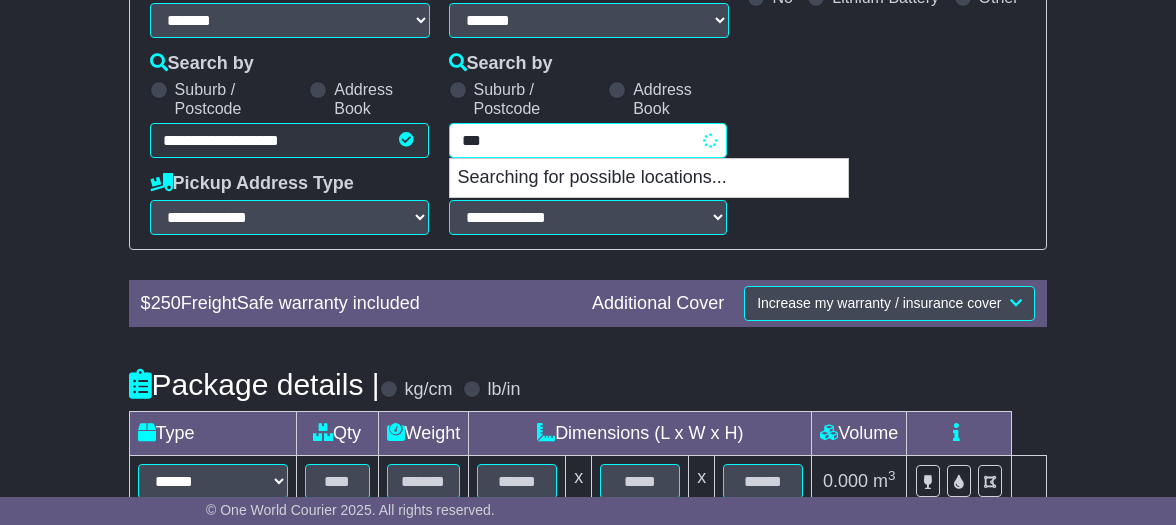 type on "****" 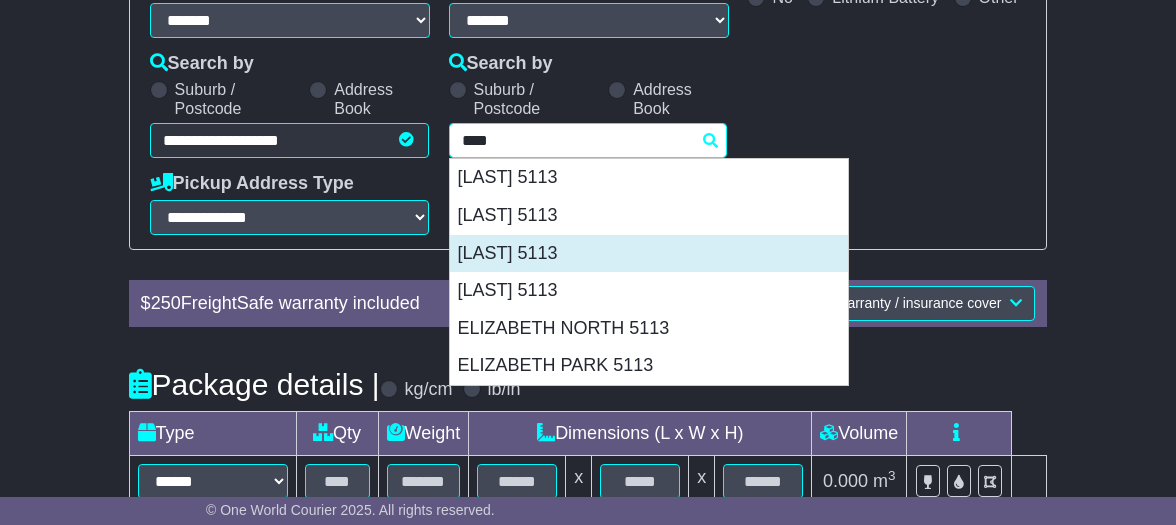 click on "EDINBURGH NORTH 5113" at bounding box center (649, 254) 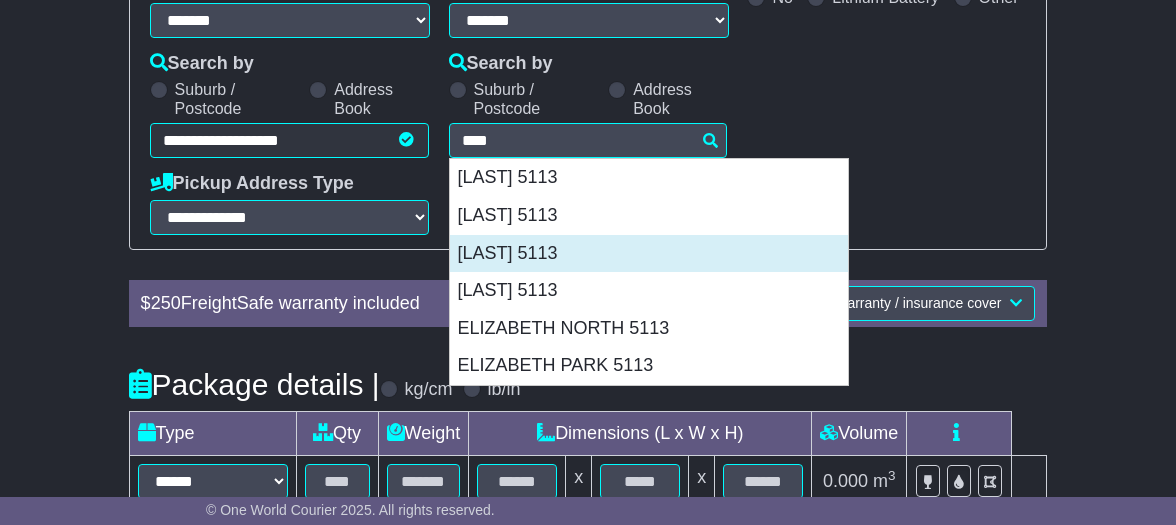 type on "**********" 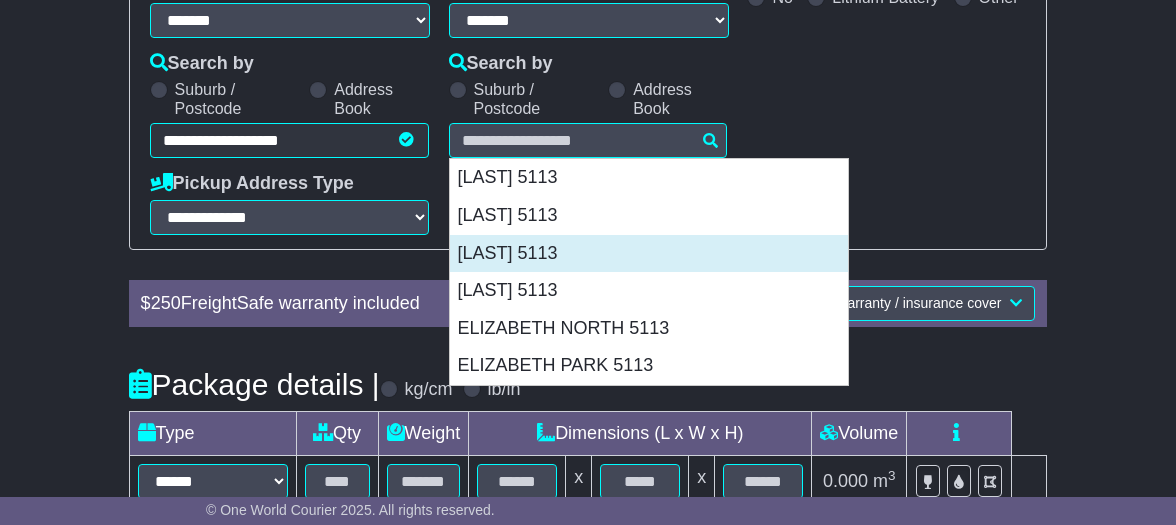 type on "**********" 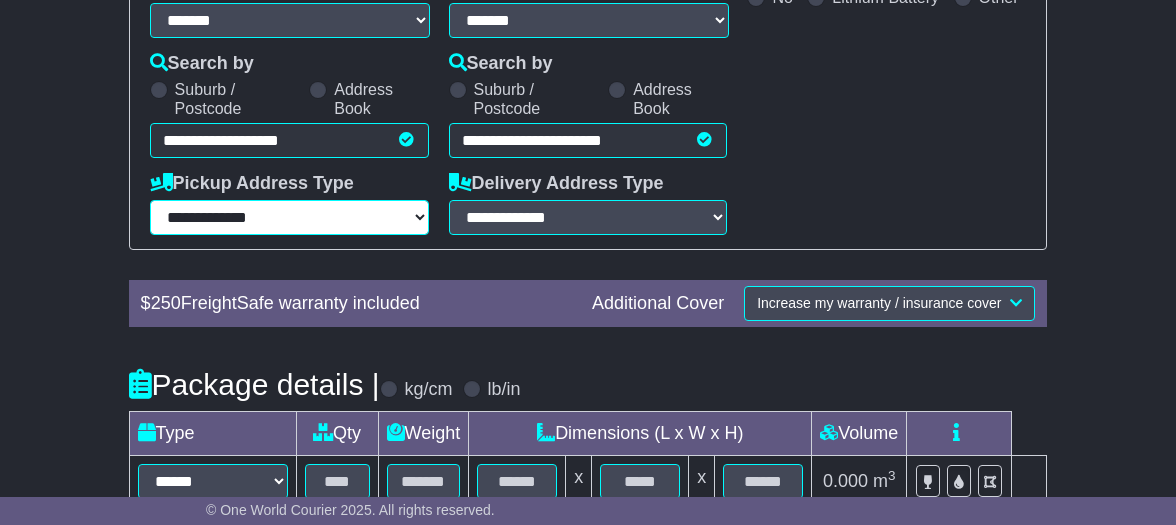 click on "**********" at bounding box center [289, 217] 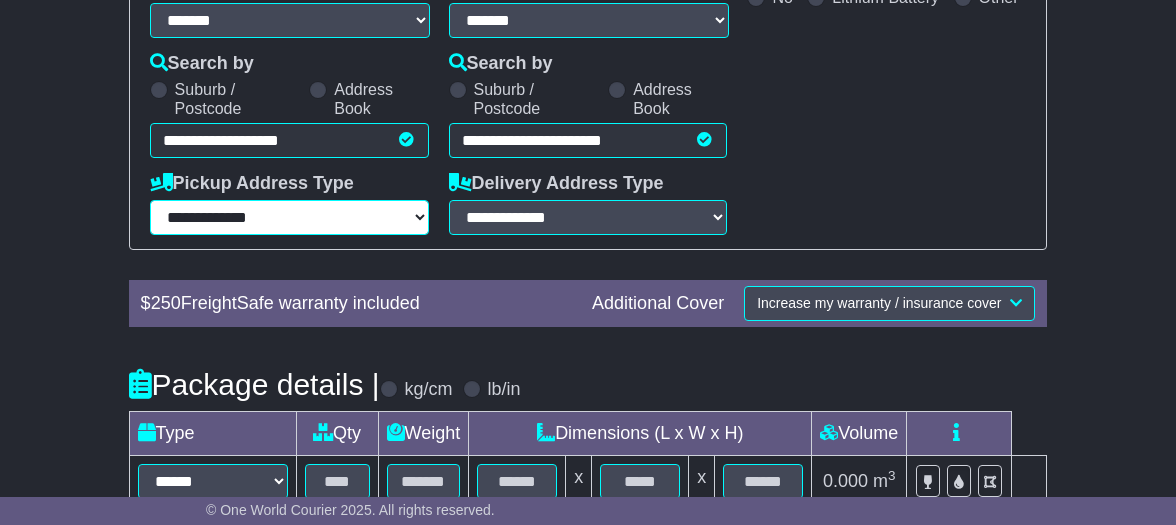 select on "**********" 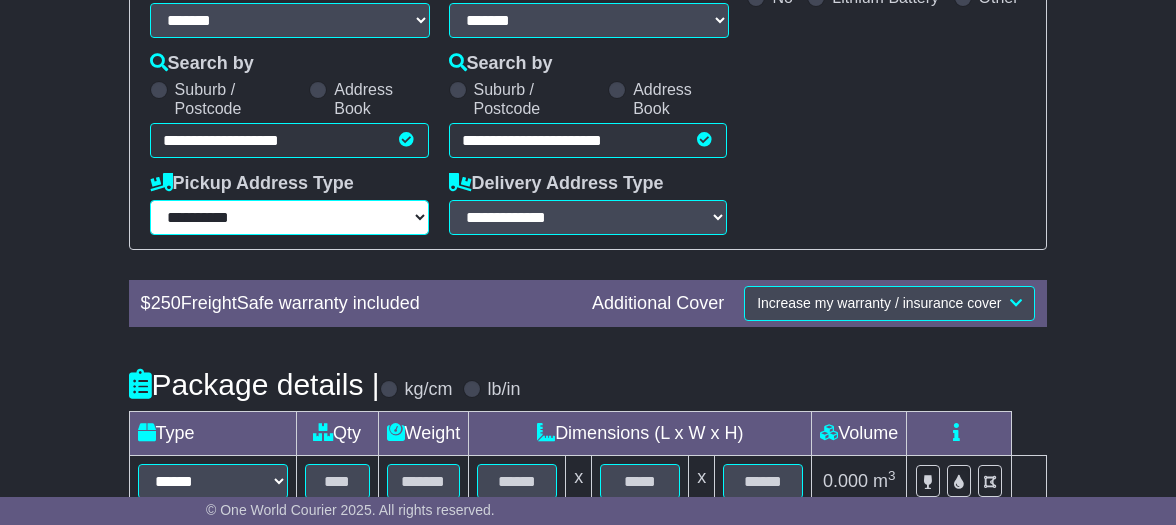 click on "**********" at bounding box center [0, 0] 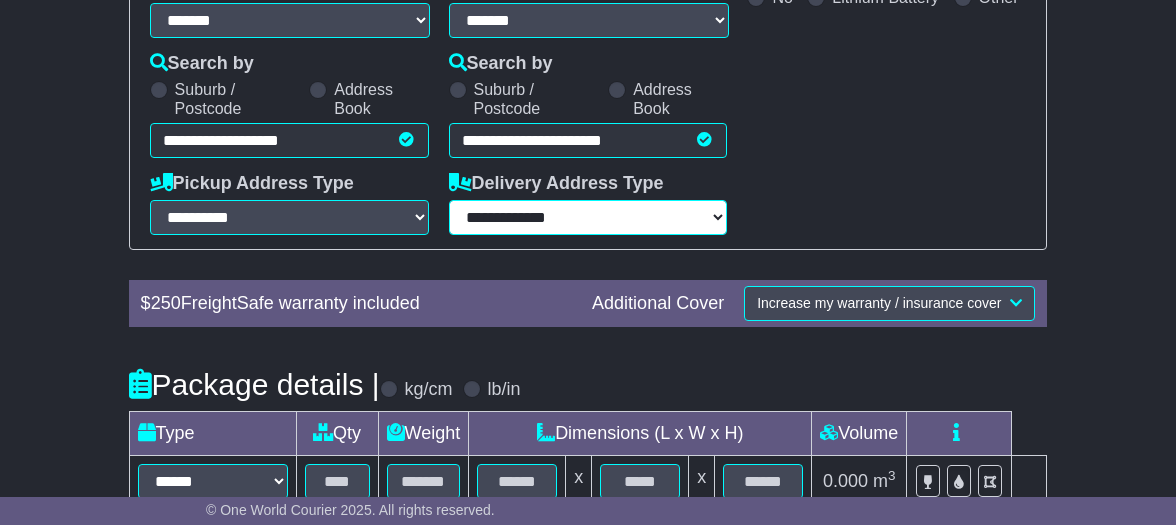 click on "**********" at bounding box center [588, 217] 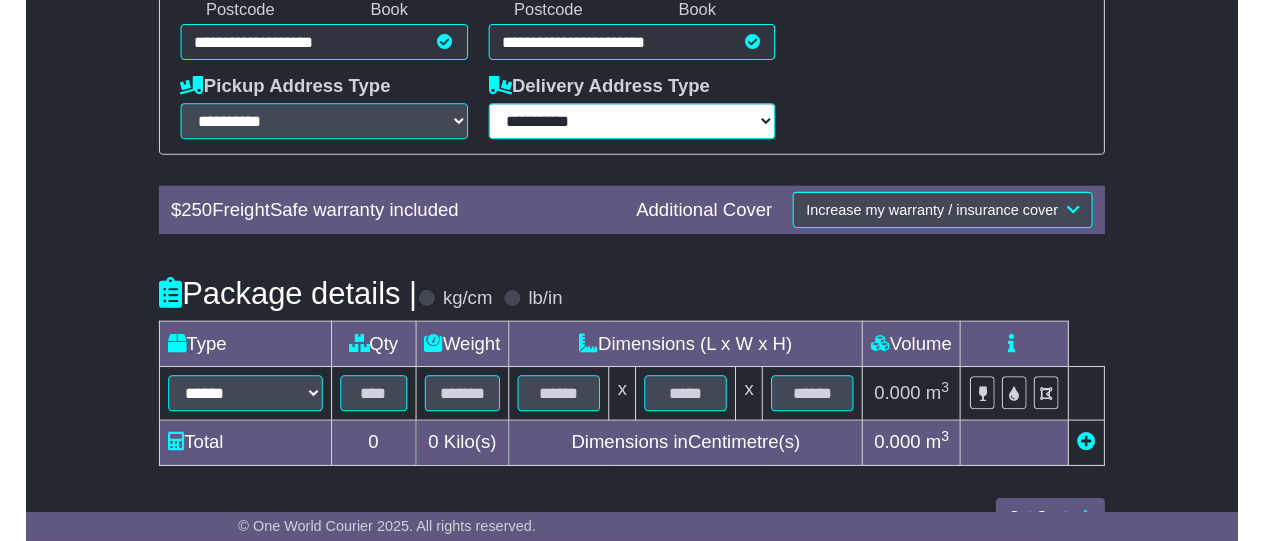 scroll, scrollTop: 502, scrollLeft: 0, axis: vertical 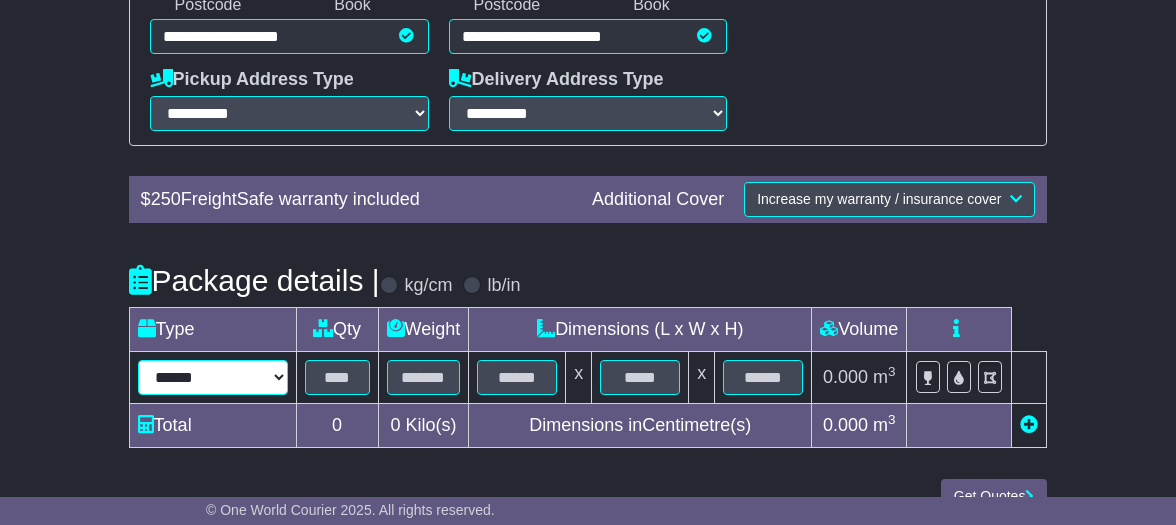 click on "****** ****** *** ******** ***** **** **** ****** *** ******* ******* *********" at bounding box center (213, 377) 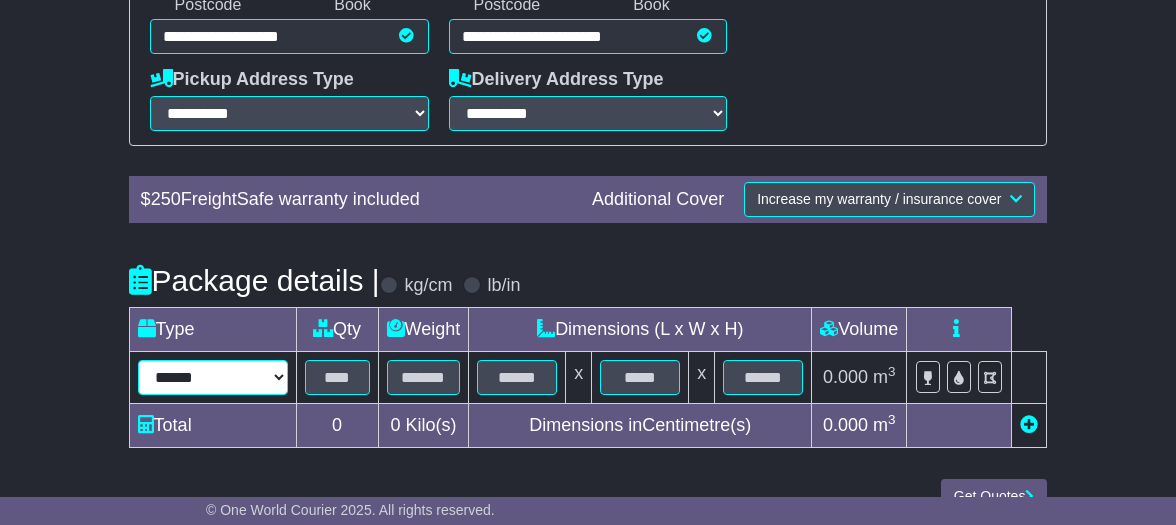 select on "***" 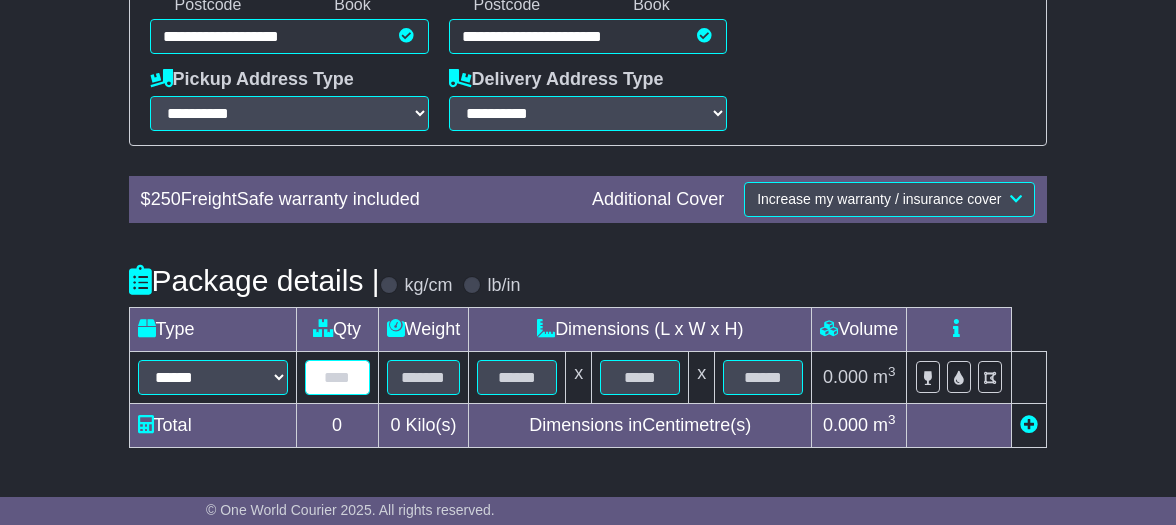 click at bounding box center [337, 377] 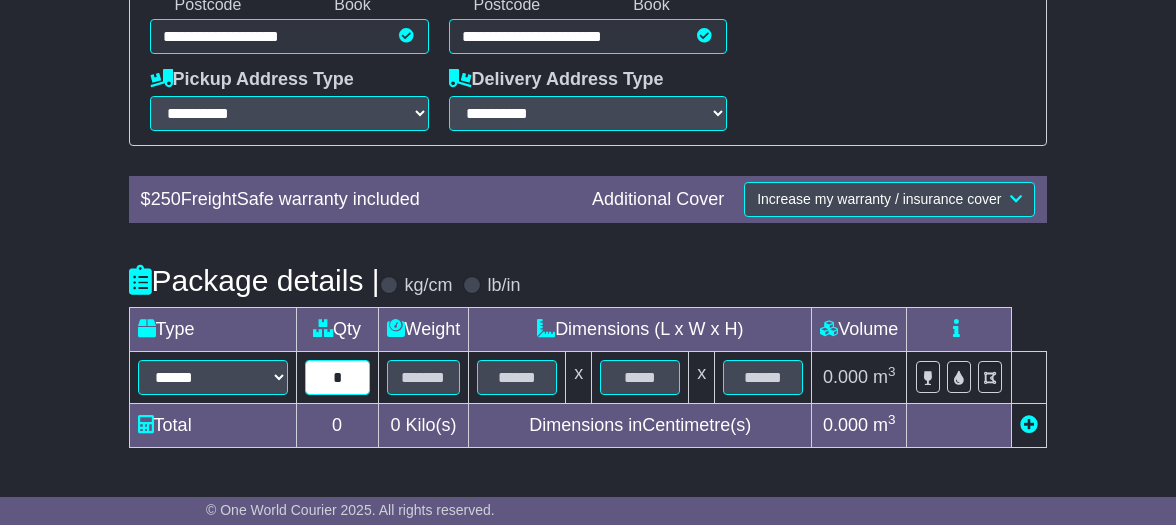 type on "*" 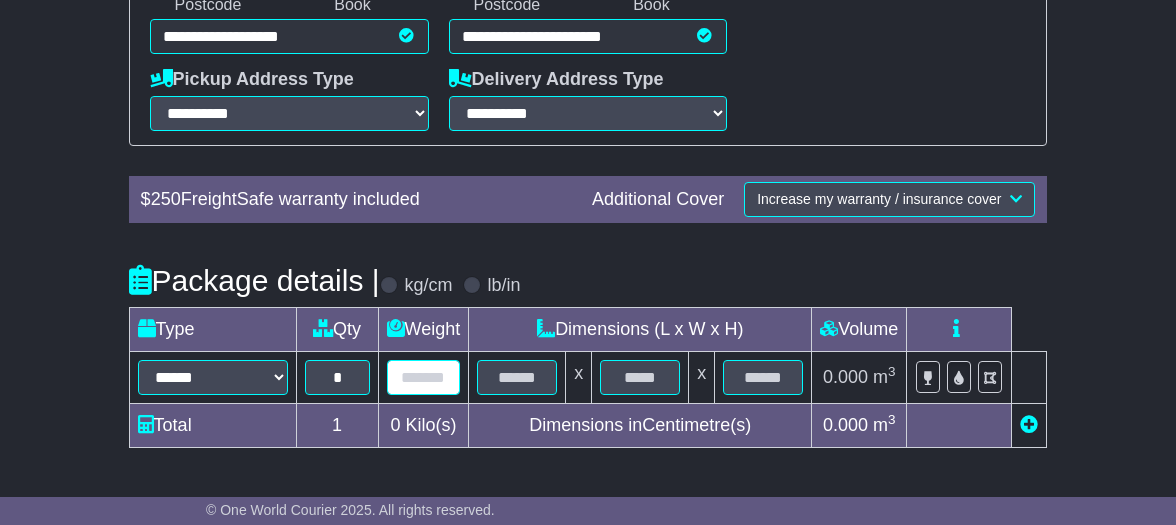 click at bounding box center [424, 377] 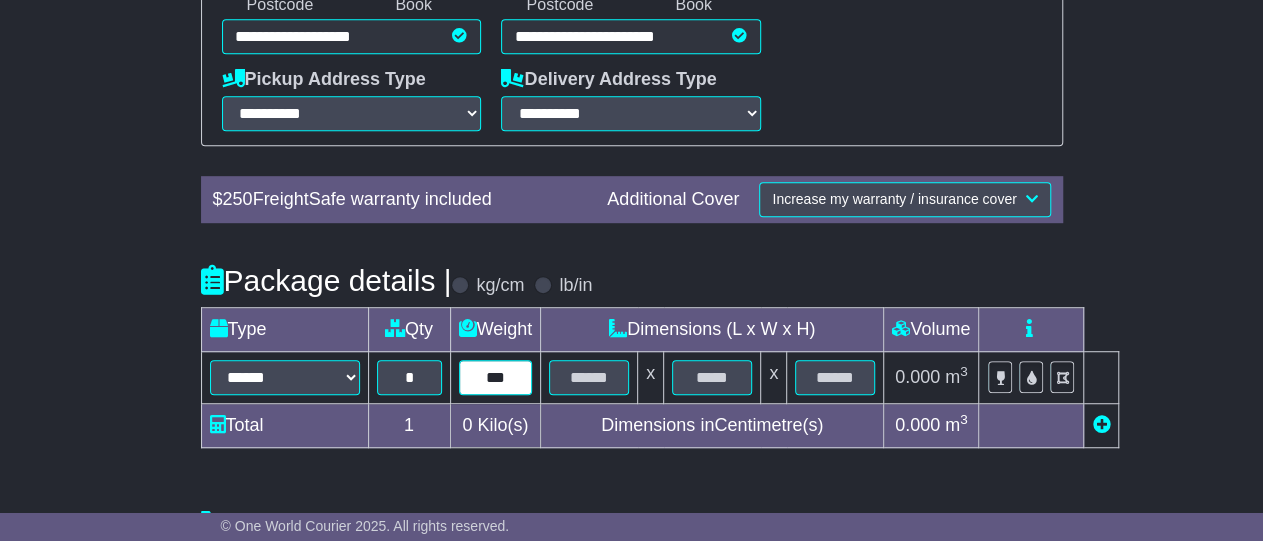 type on "***" 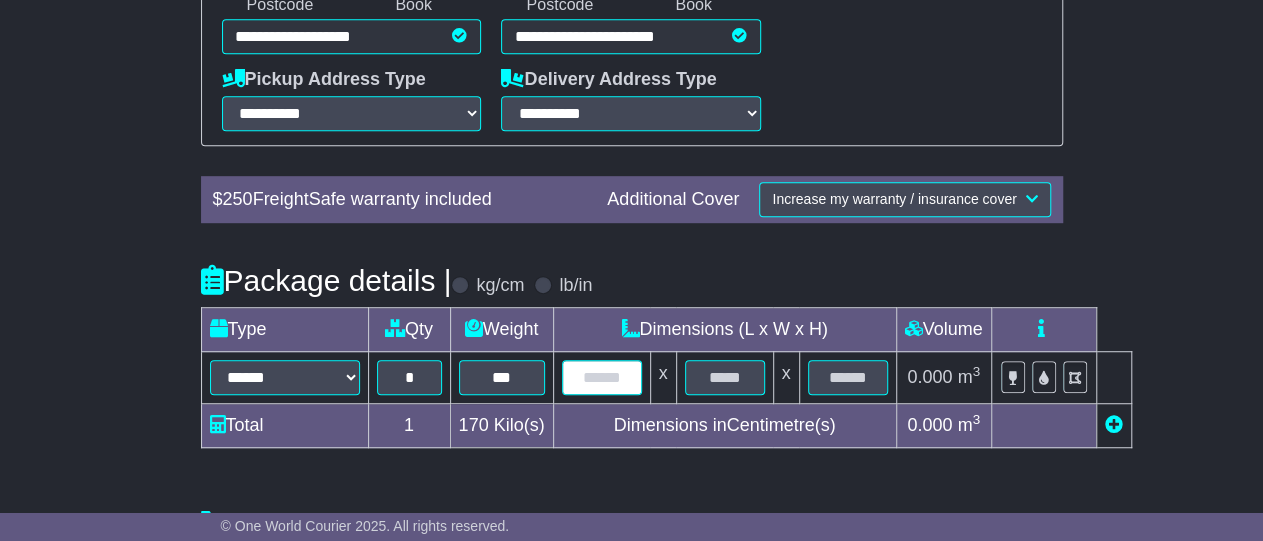 click at bounding box center [602, 377] 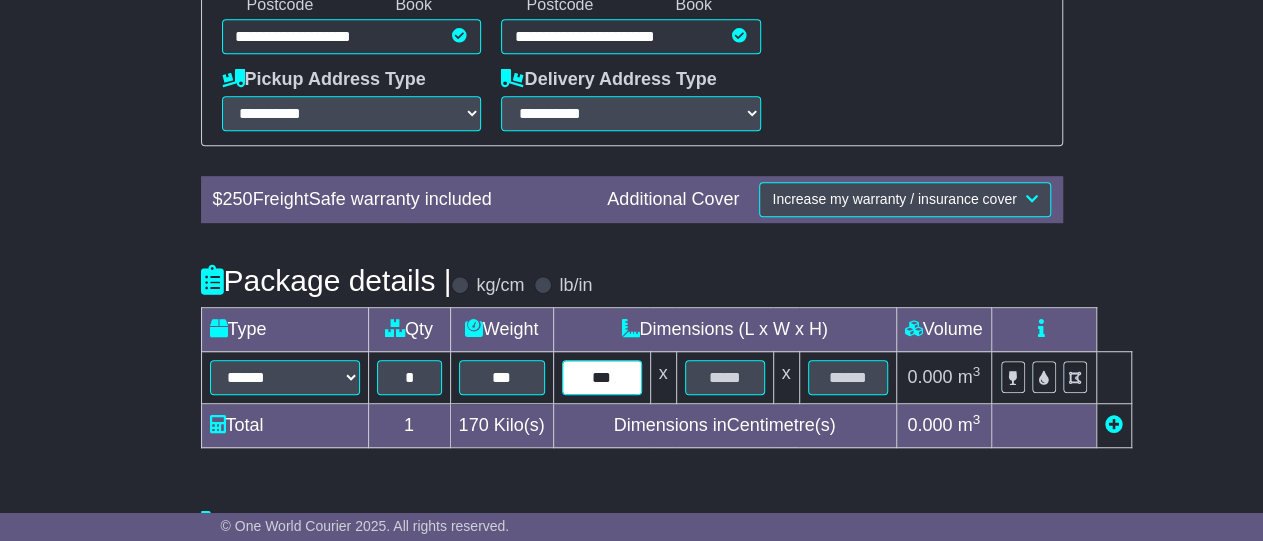type on "***" 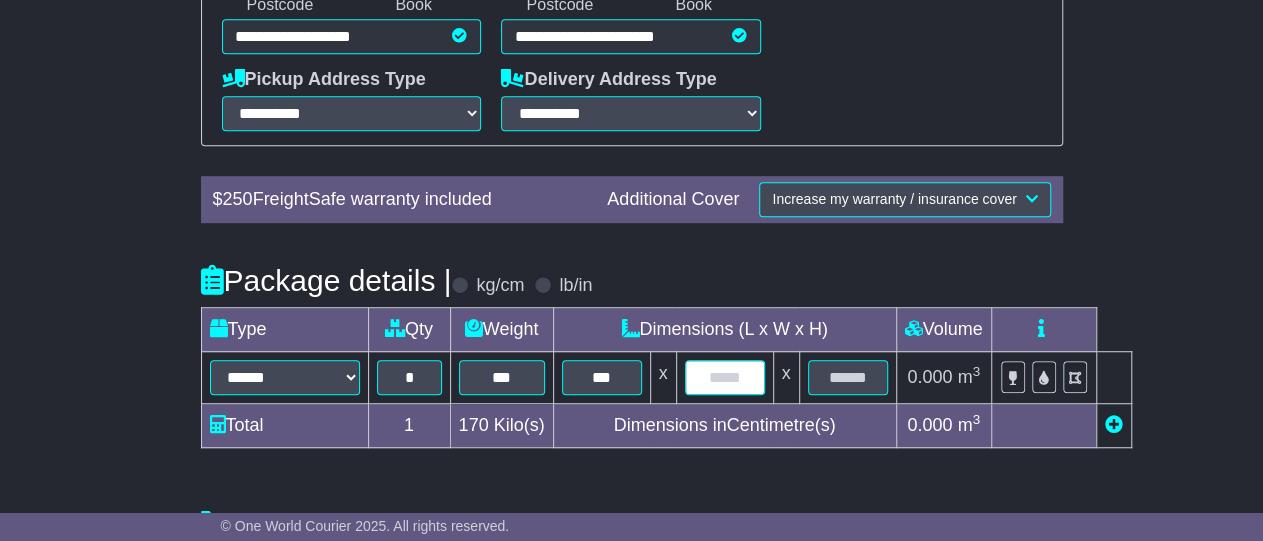 click at bounding box center [725, 377] 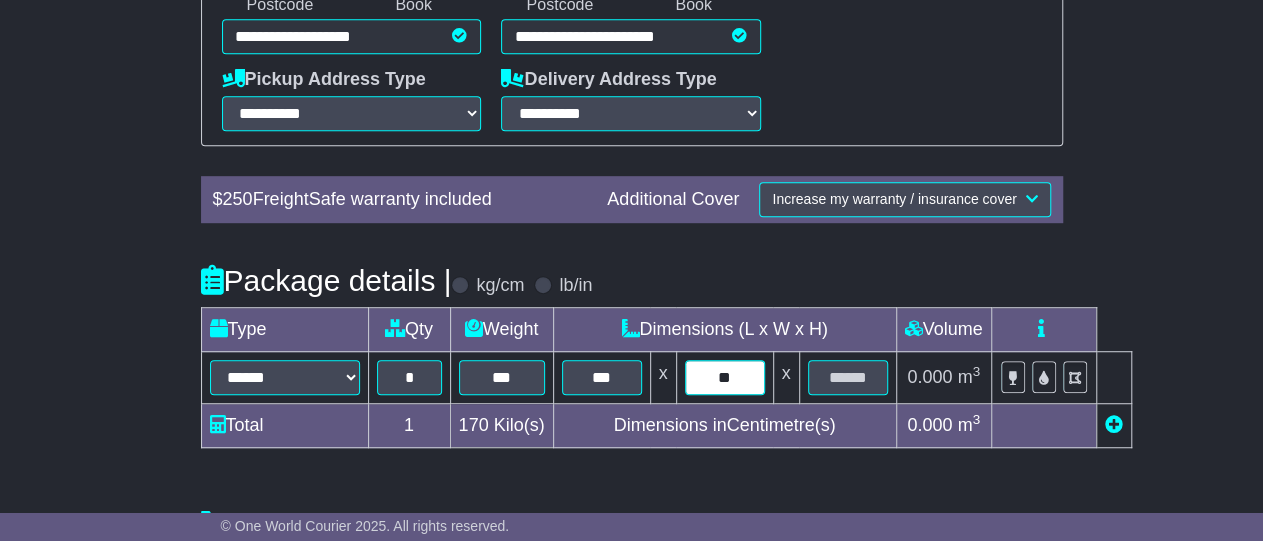 type on "**" 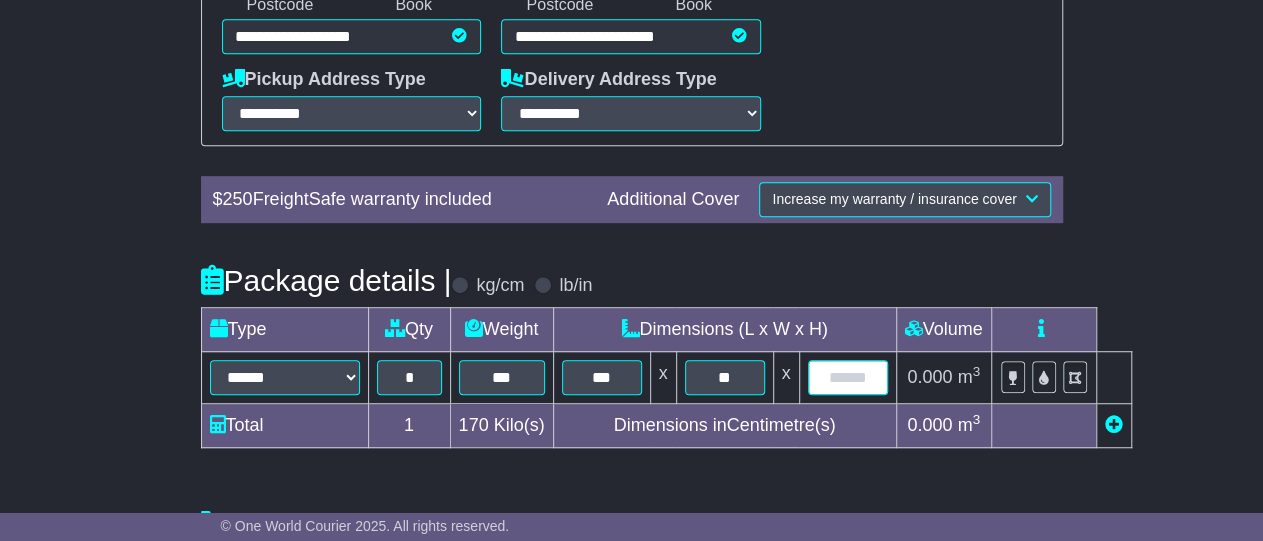click at bounding box center [848, 377] 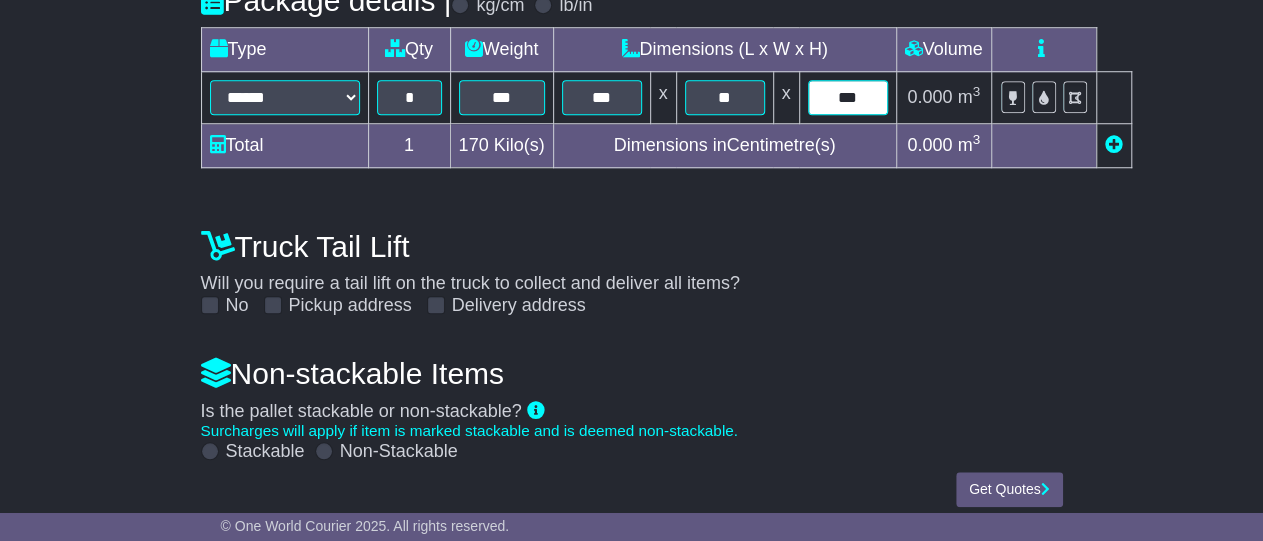 scroll, scrollTop: 794, scrollLeft: 0, axis: vertical 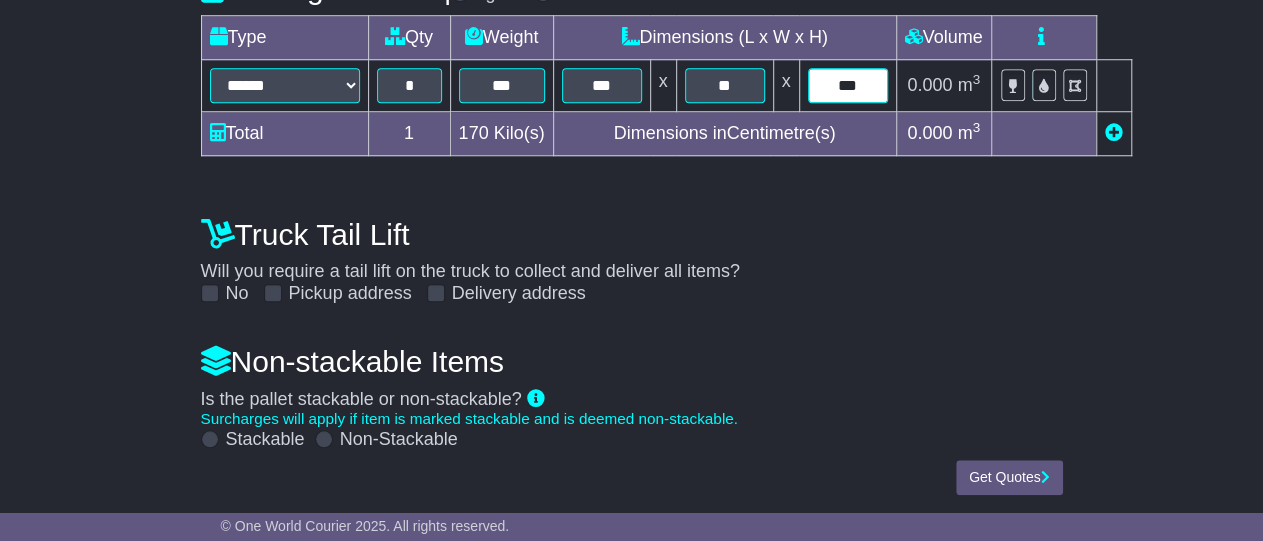 type on "***" 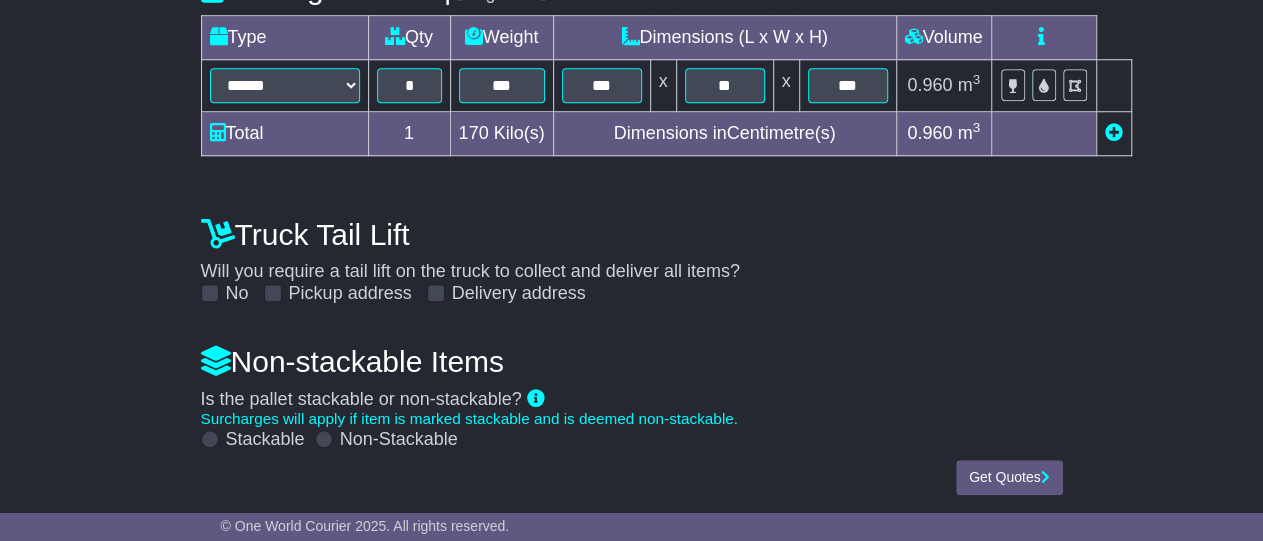 click at bounding box center (324, 439) 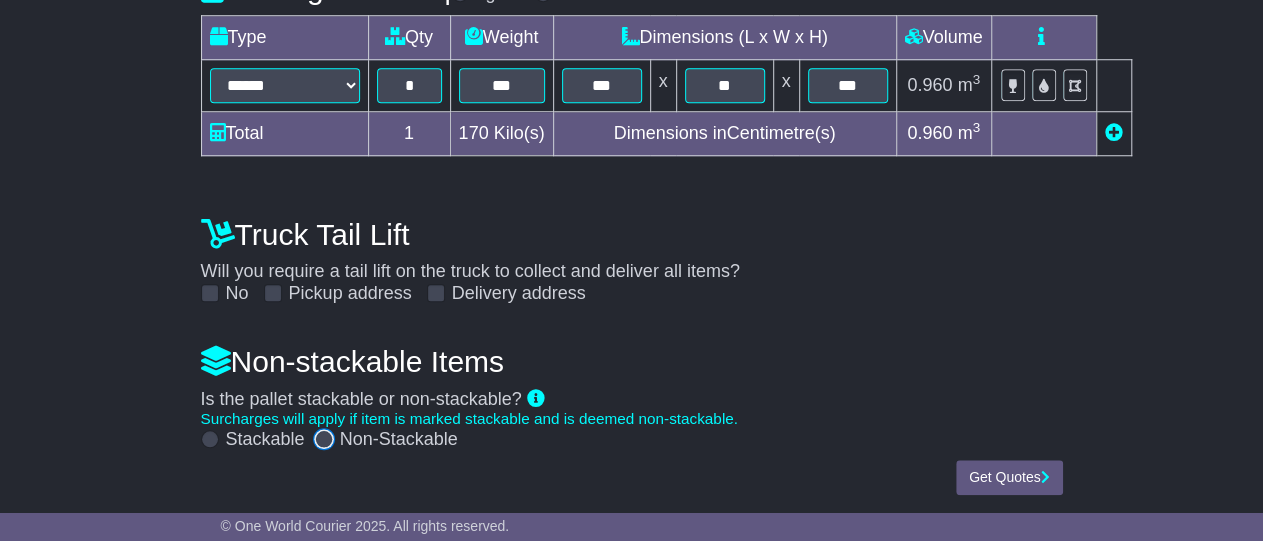 scroll, scrollTop: 776, scrollLeft: 0, axis: vertical 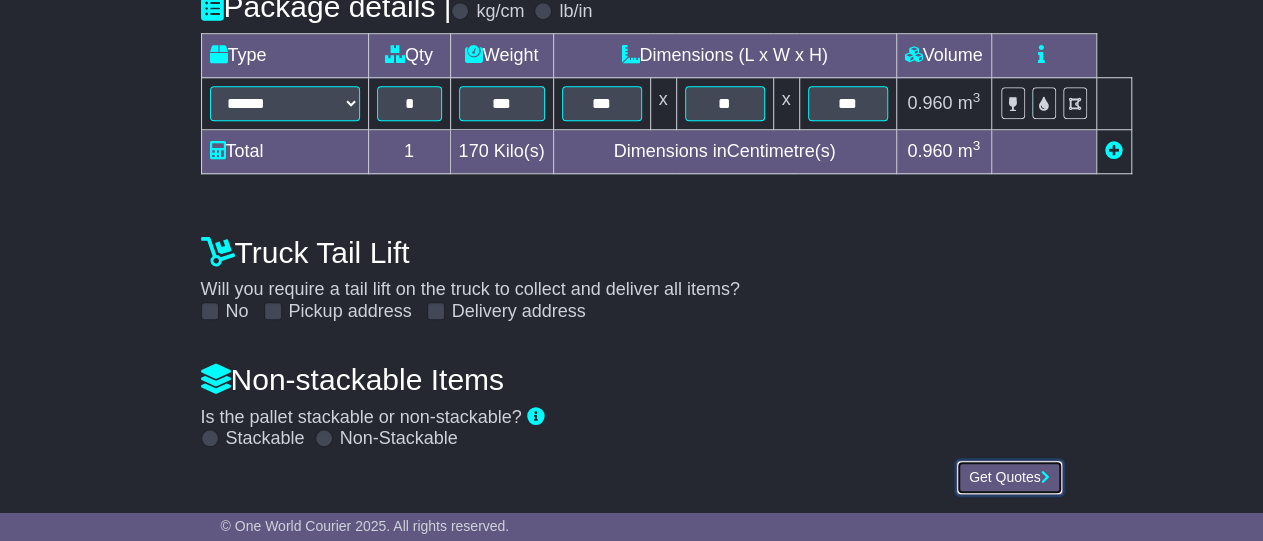 click on "Get Quotes" at bounding box center [1009, 477] 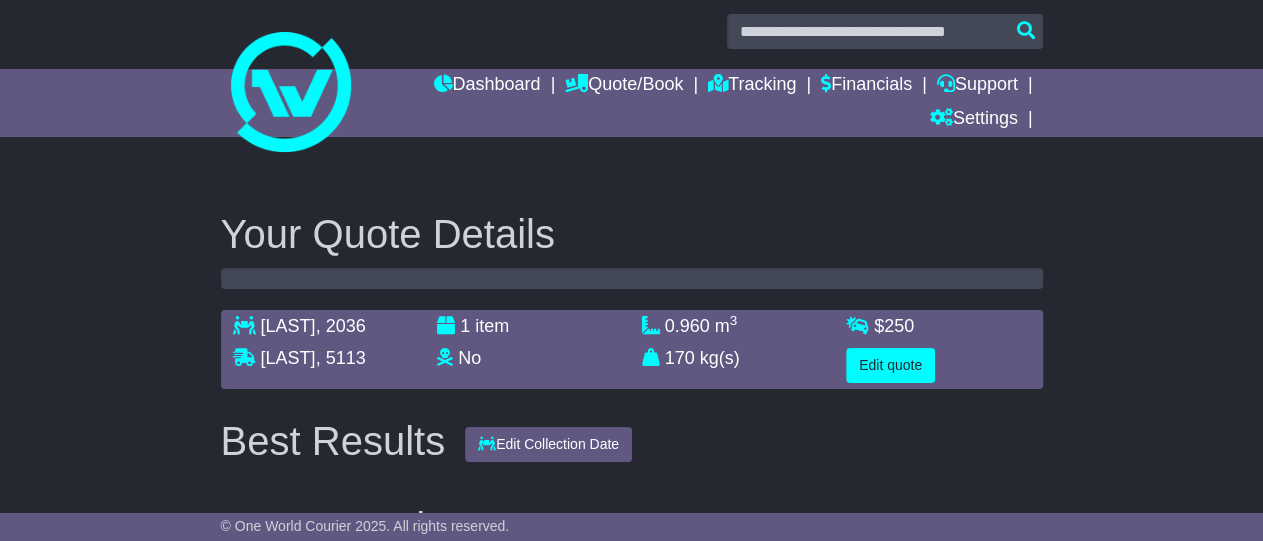 scroll, scrollTop: 0, scrollLeft: 0, axis: both 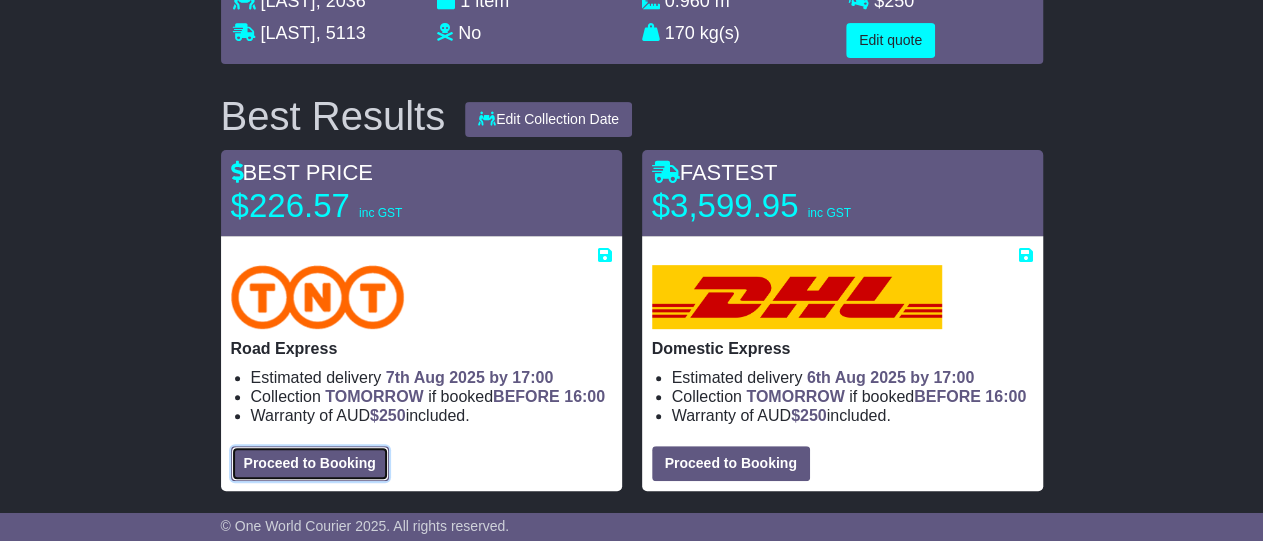 click on "Proceed to Booking" at bounding box center [310, 463] 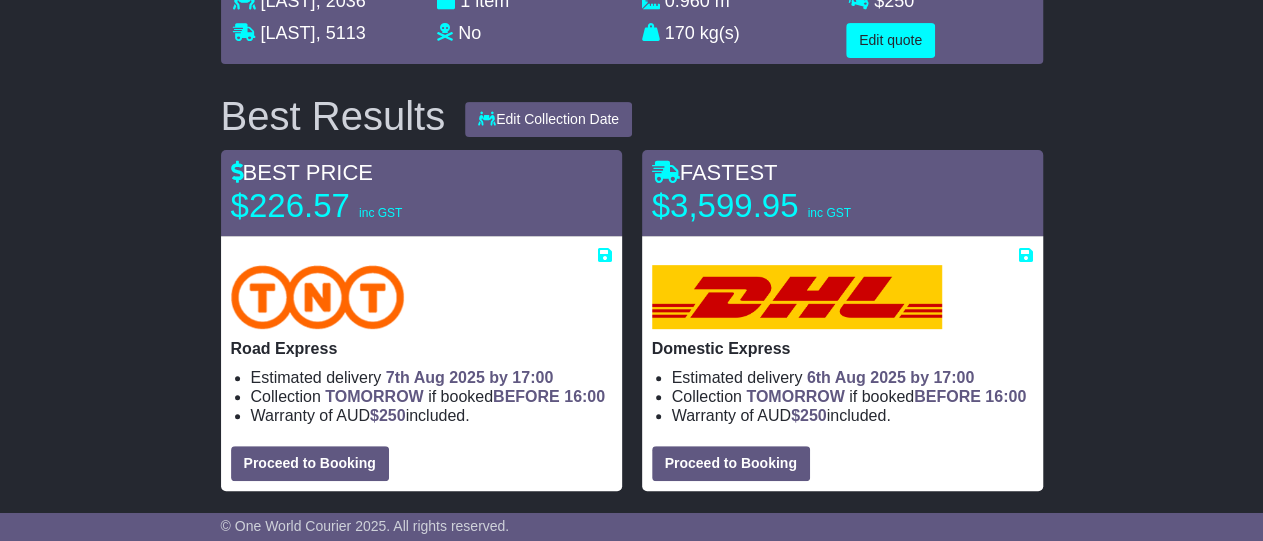 select on "***" 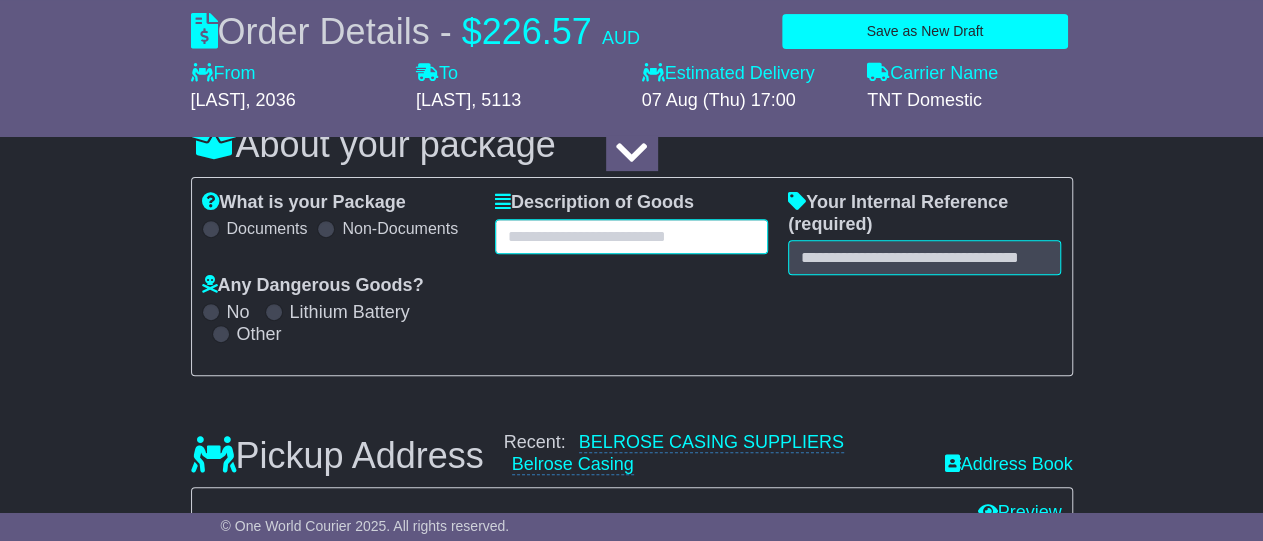 click at bounding box center (631, 236) 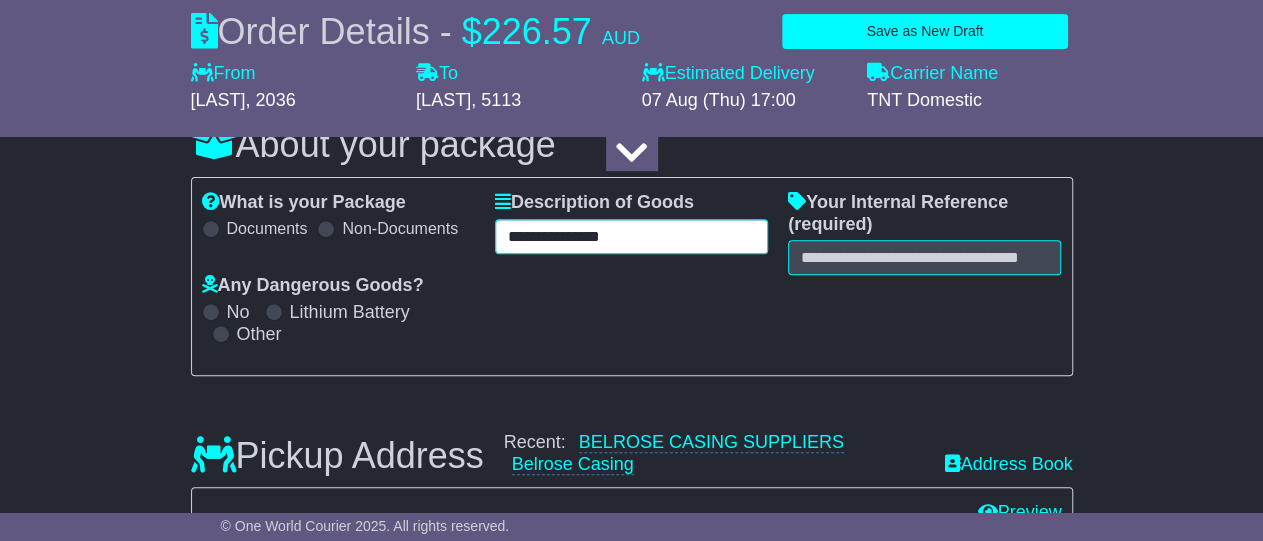 type on "**********" 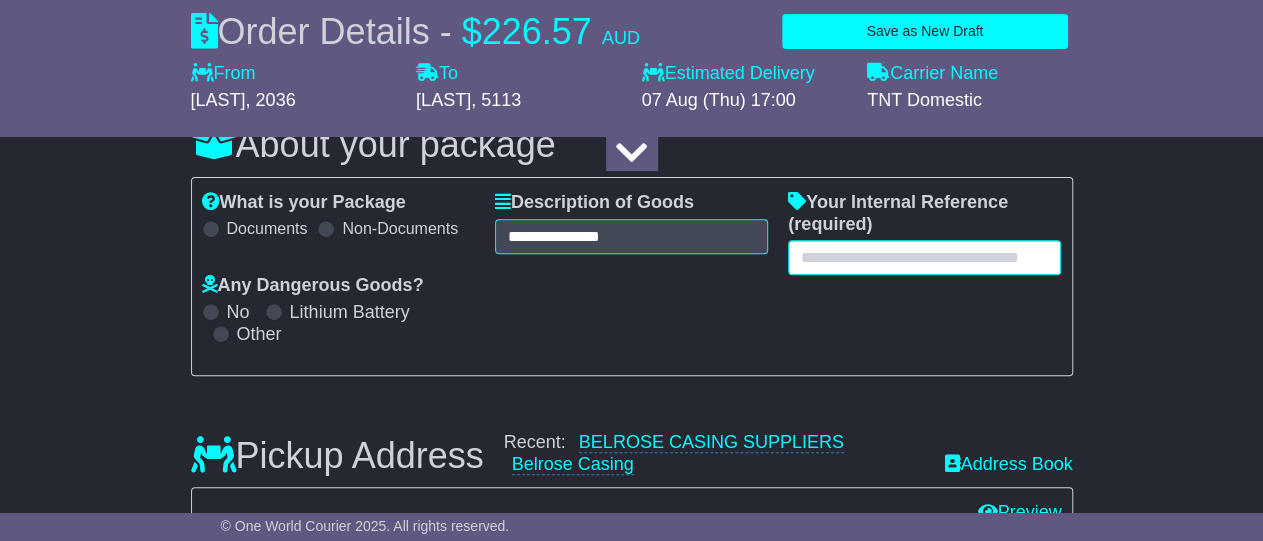 click at bounding box center [924, 257] 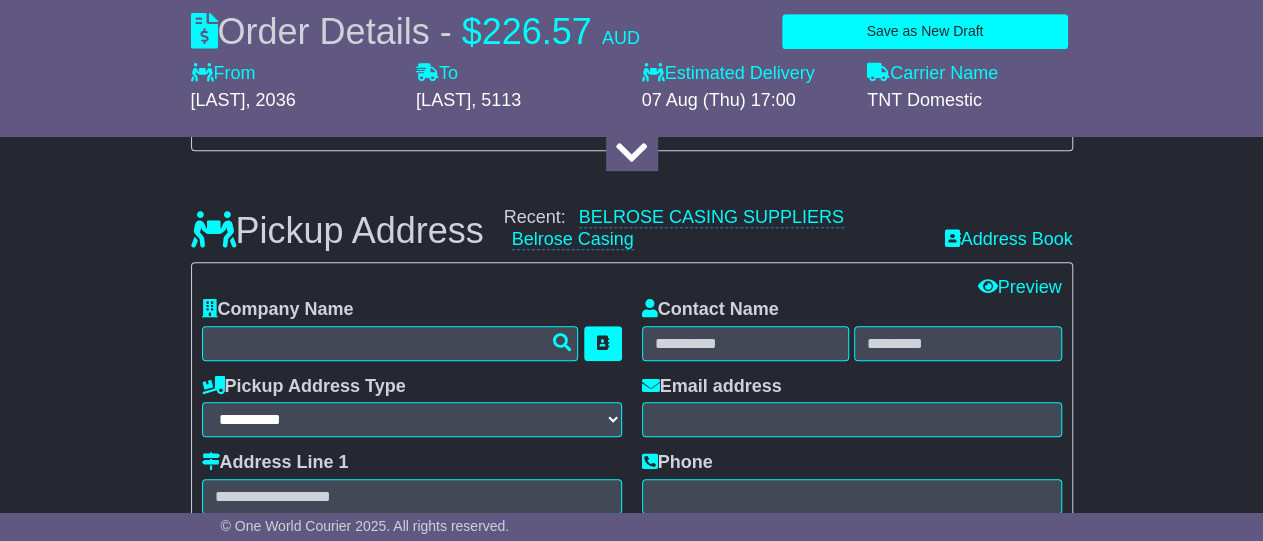 scroll, scrollTop: 520, scrollLeft: 0, axis: vertical 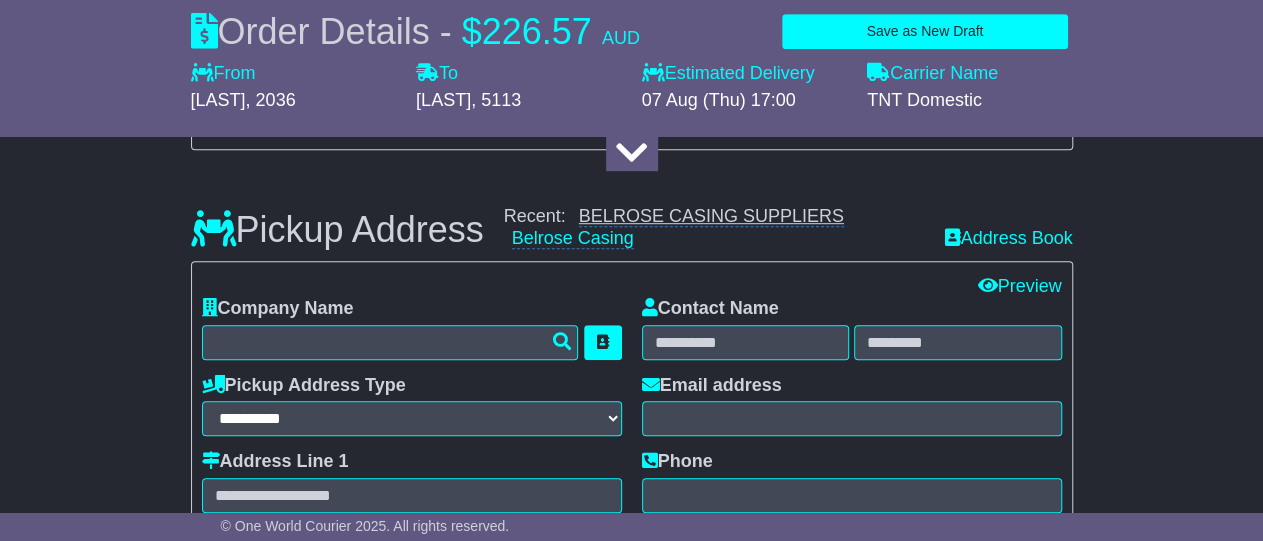 type on "******" 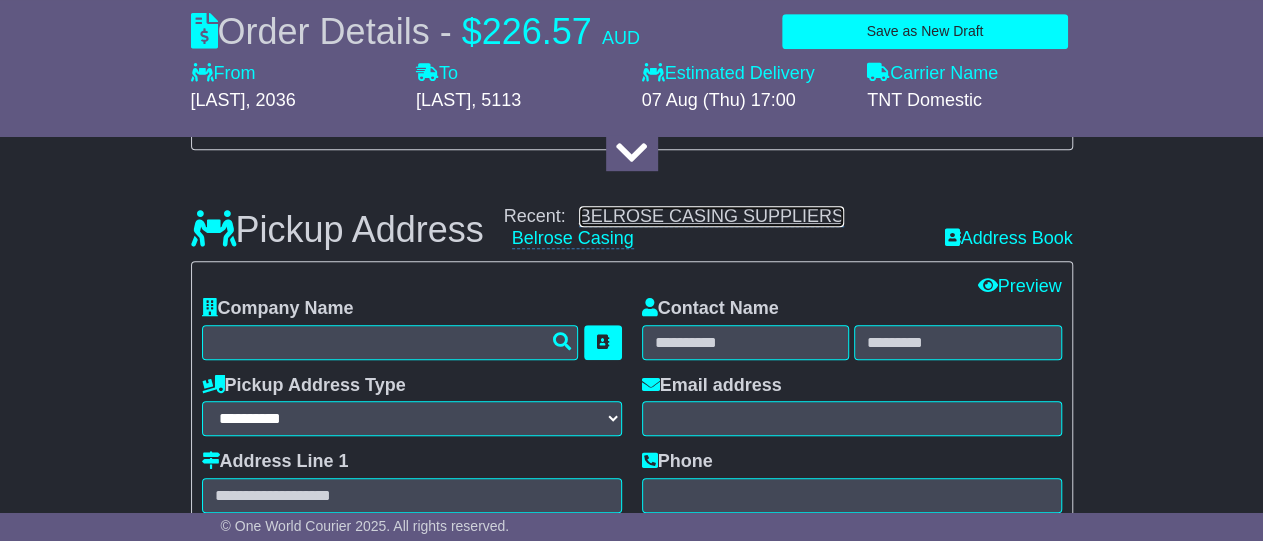 click on "BELROSE CASING SUPPLIERS" at bounding box center [711, 216] 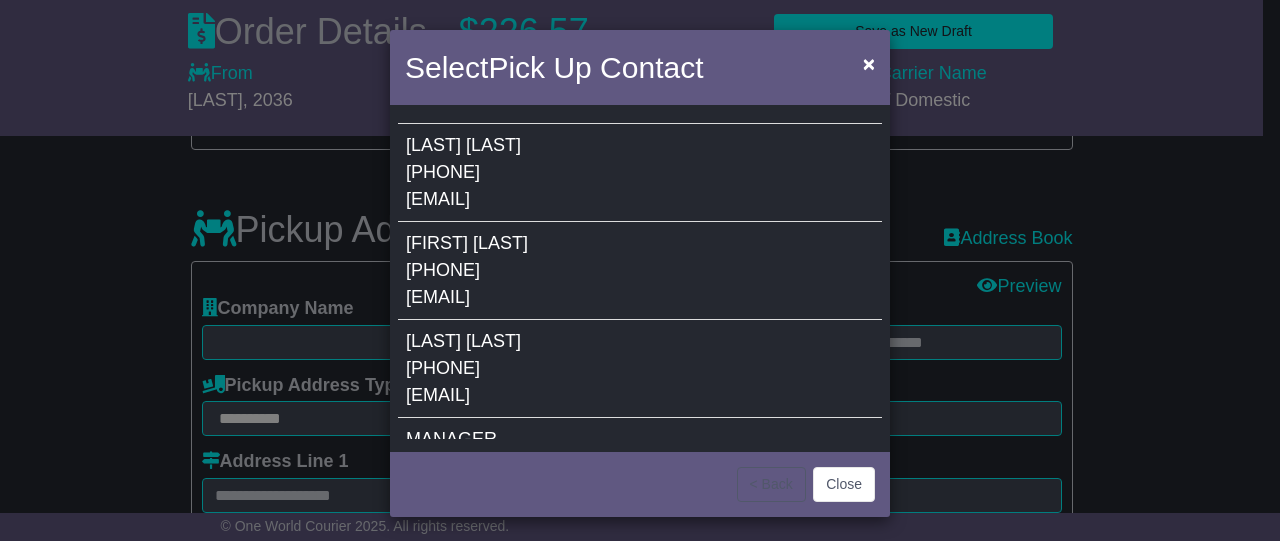 click on "STANLEY   GILLETT
9666 4480
stan@belcas.com.au" at bounding box center [640, 173] 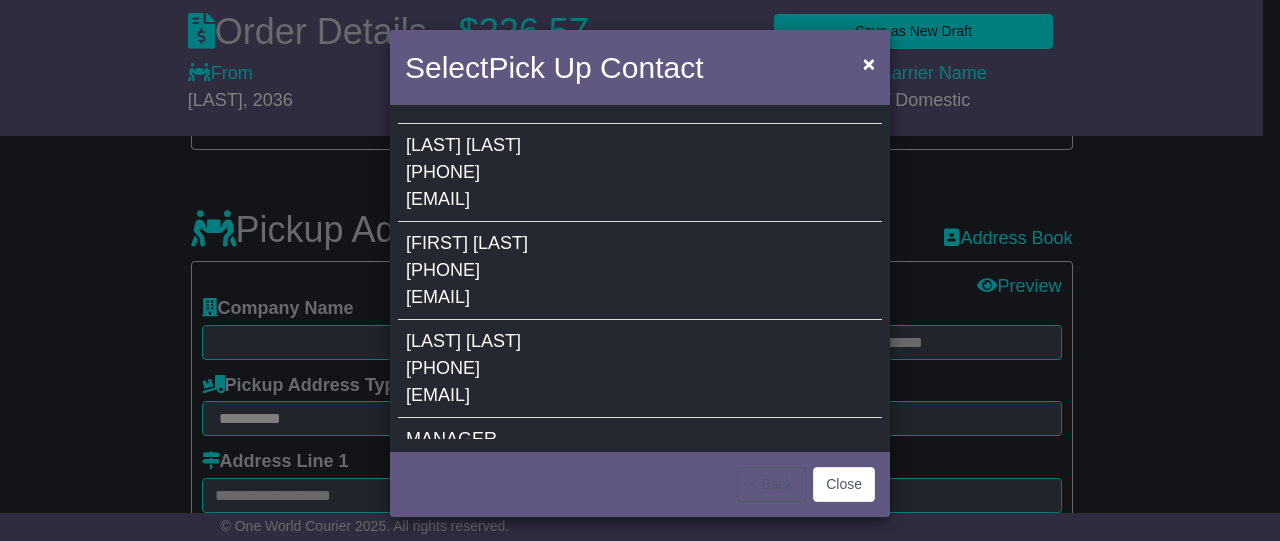 type on "**********" 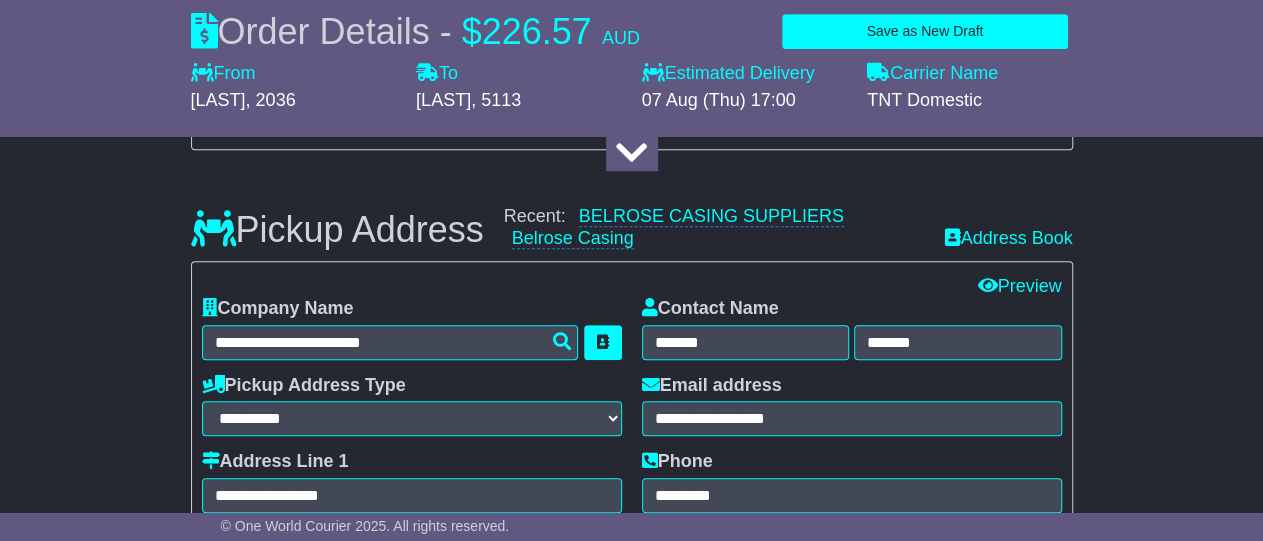 scroll, scrollTop: 572, scrollLeft: 0, axis: vertical 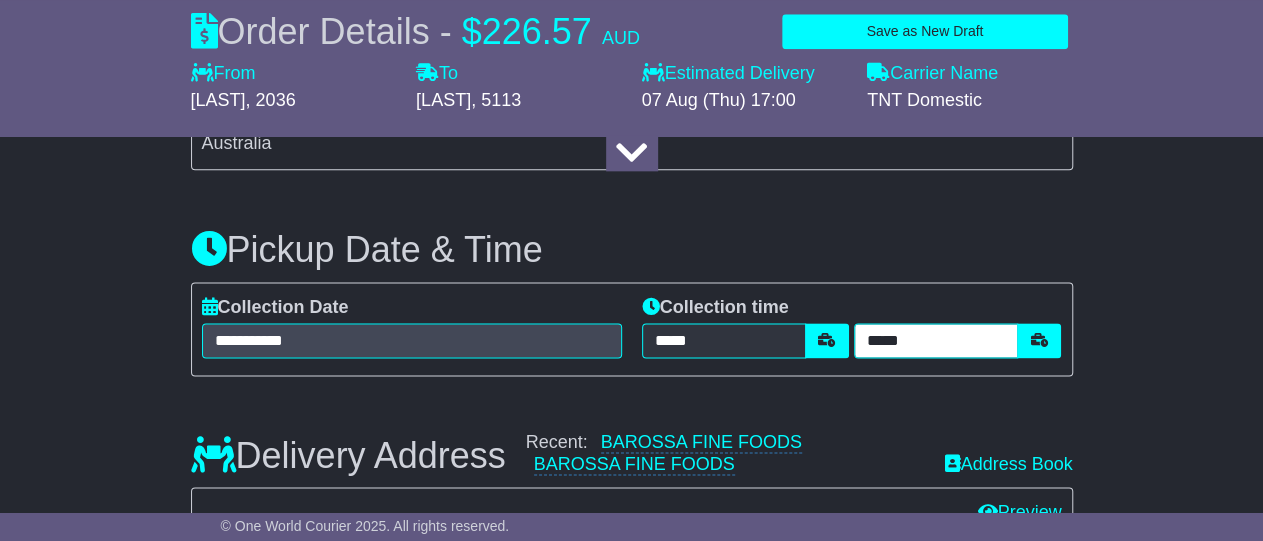 click on "*****" at bounding box center (936, 340) 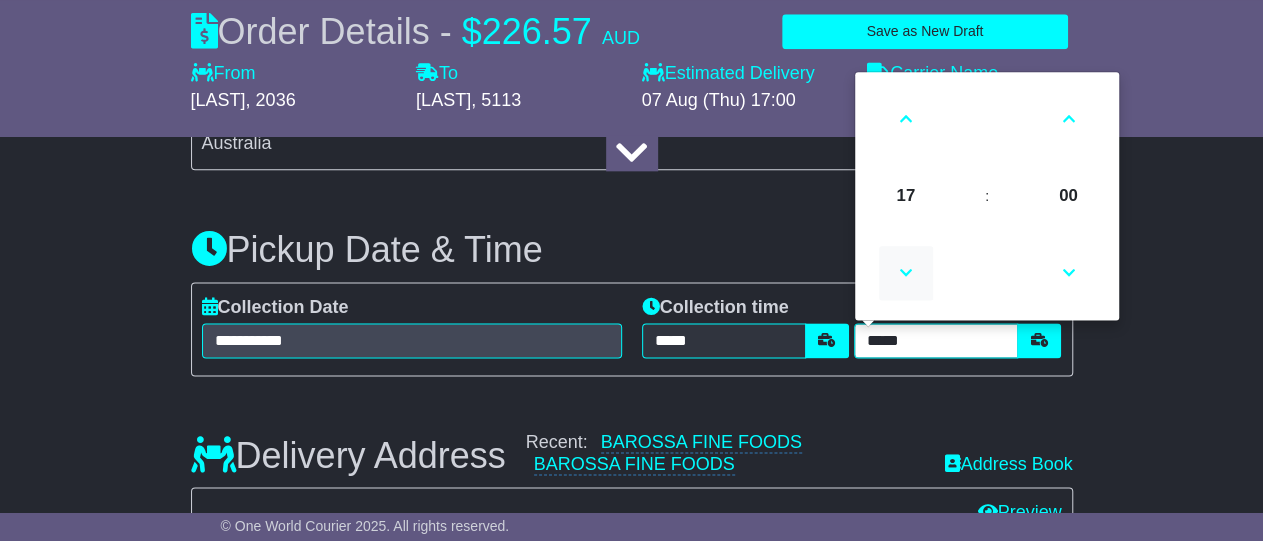 click at bounding box center (906, 273) 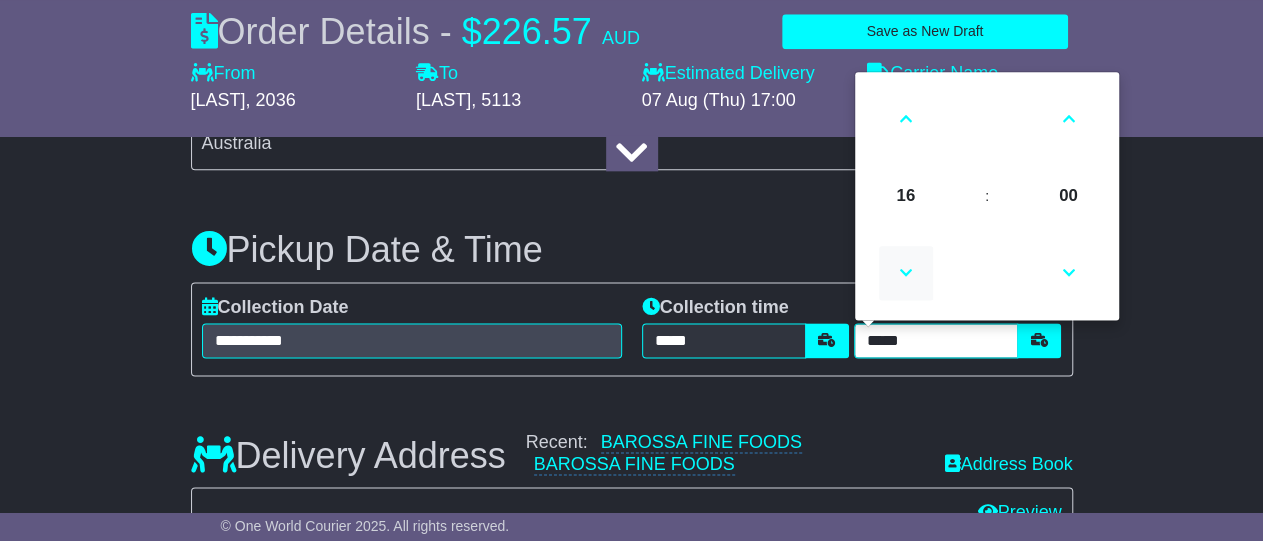 click at bounding box center (906, 273) 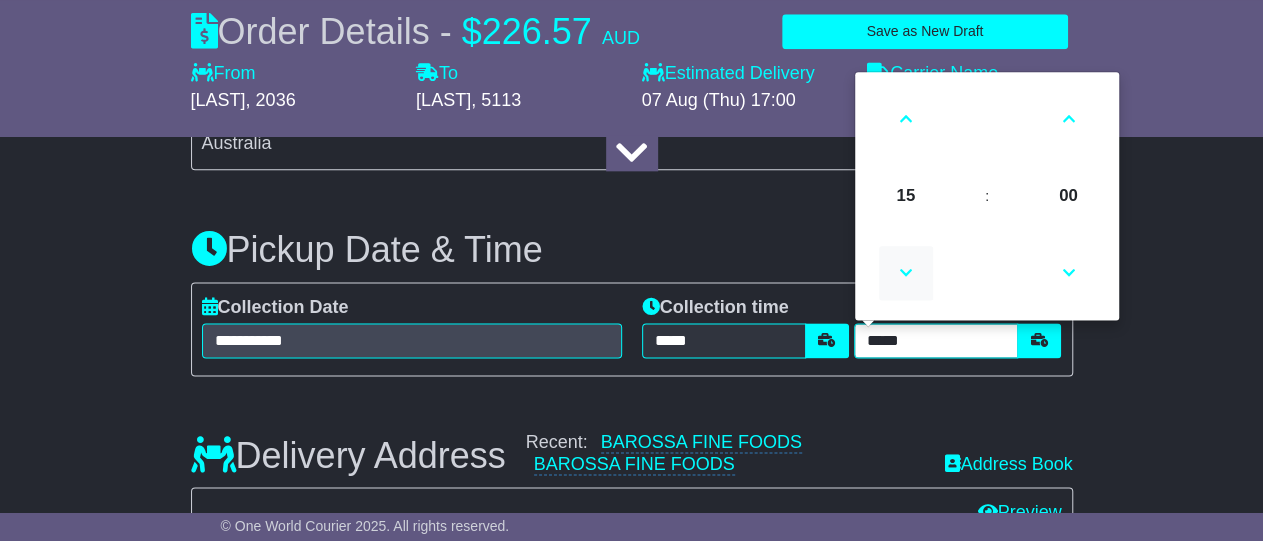 click at bounding box center [906, 273] 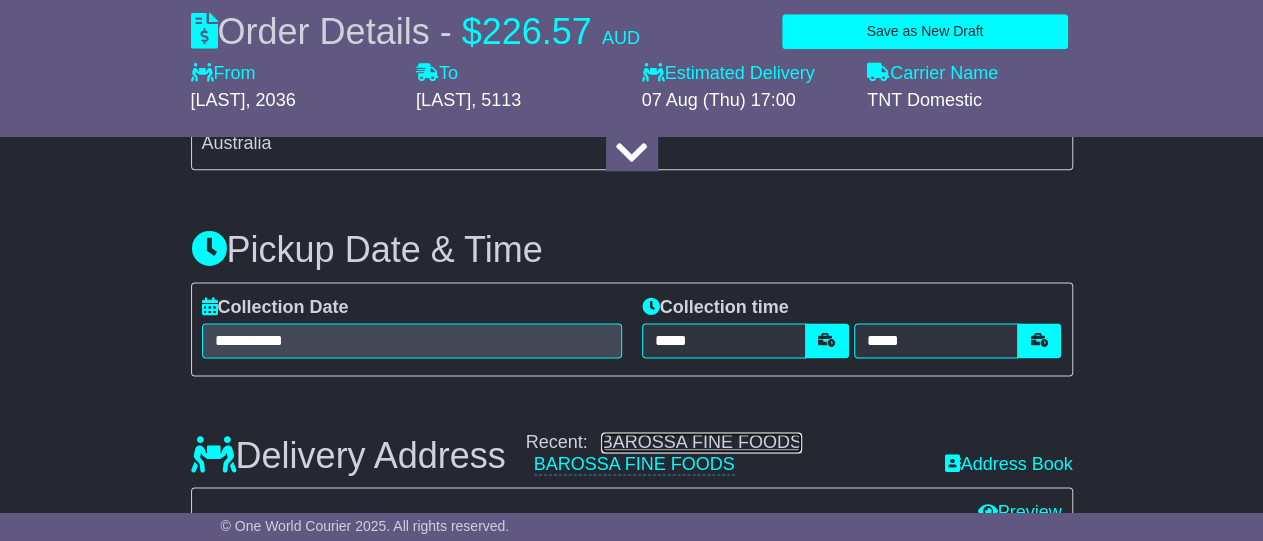 click on "BAROSSA FINE FOODS" at bounding box center (701, 442) 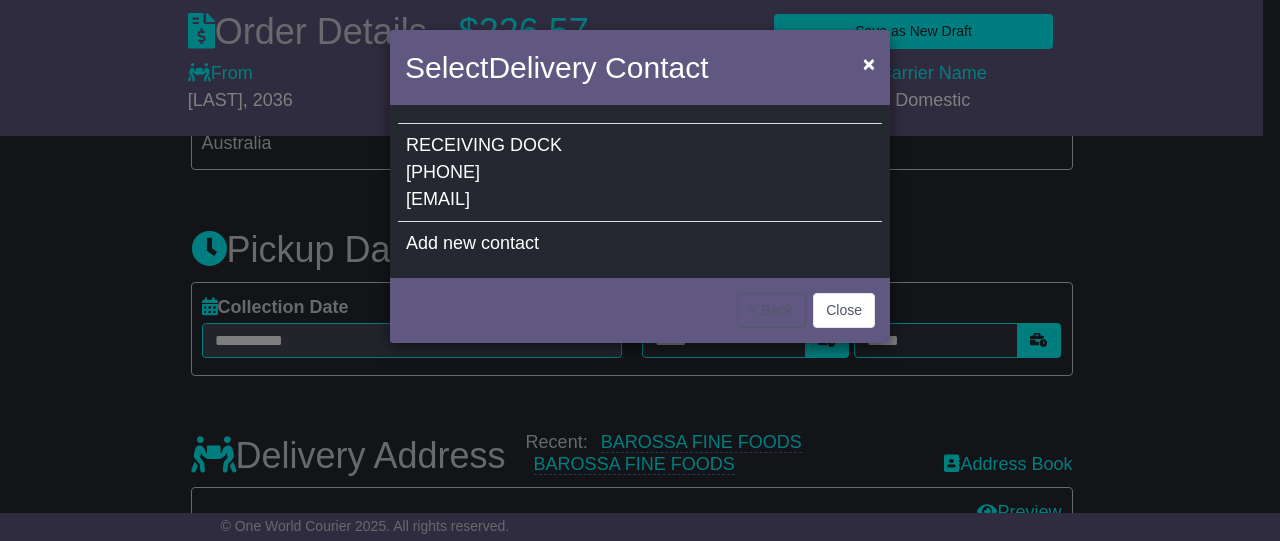 click on "RECEIVING DOCK" at bounding box center [484, 145] 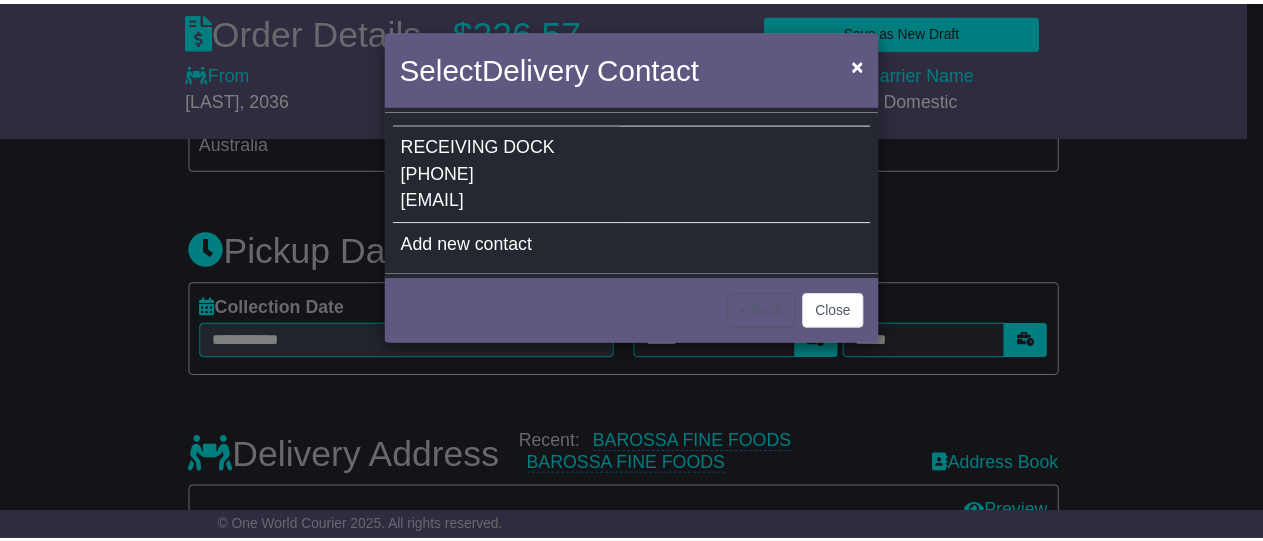 type on "**********" 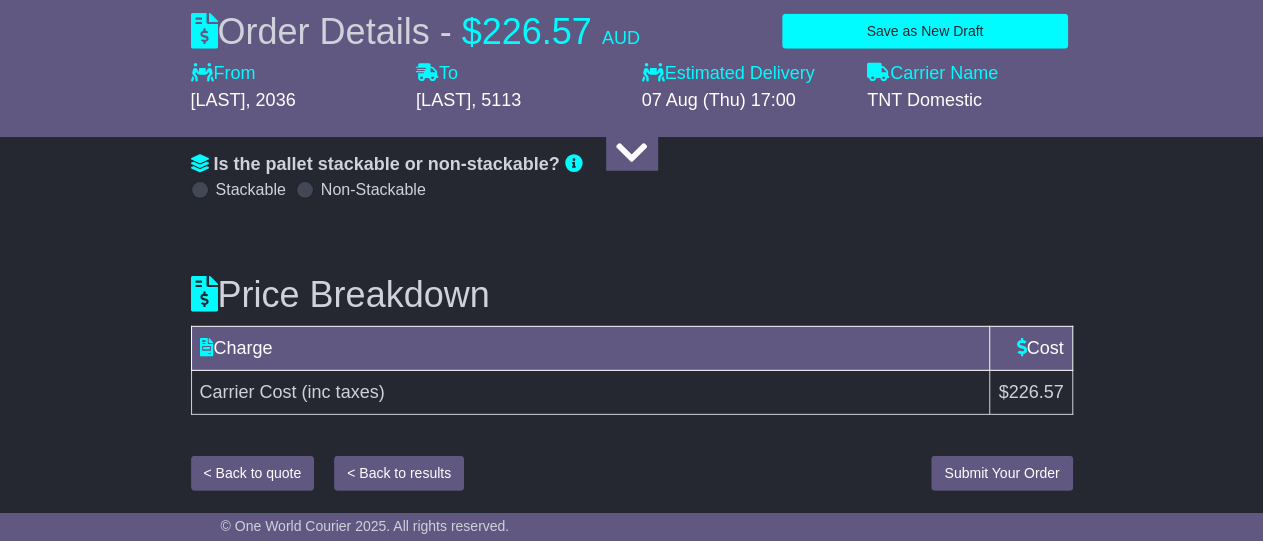scroll, scrollTop: 2813, scrollLeft: 0, axis: vertical 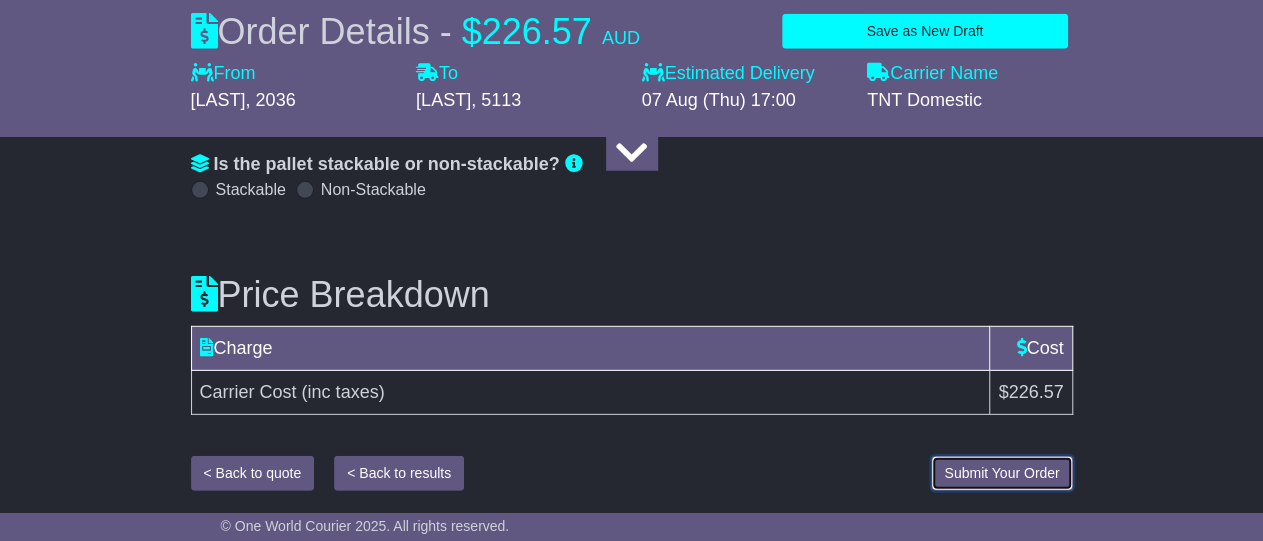 click on "Submit Your Order" at bounding box center (1001, 473) 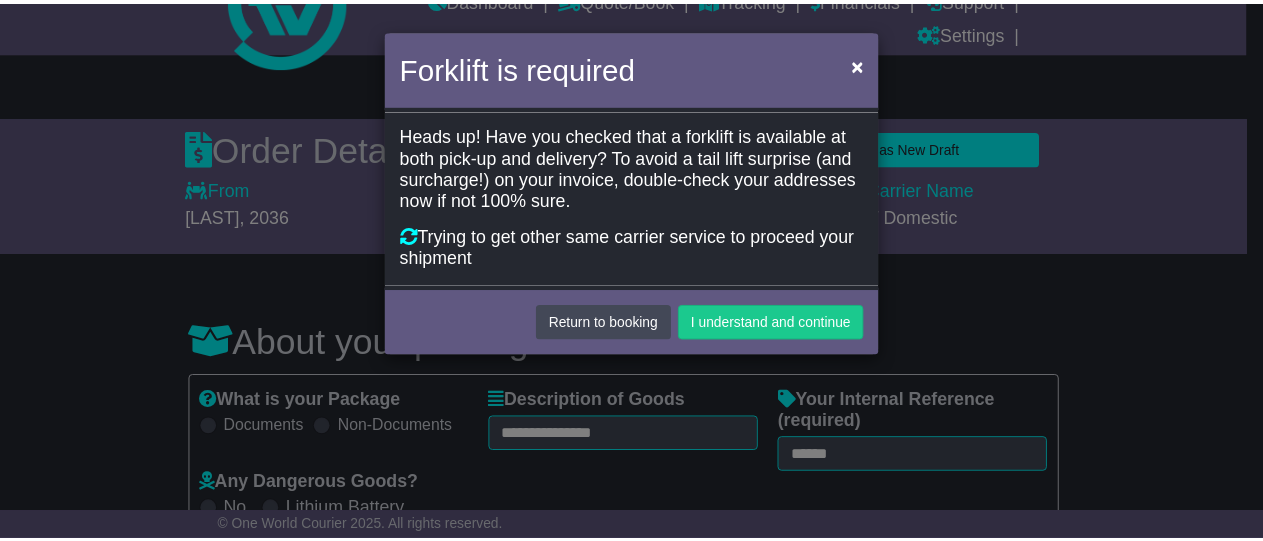 scroll, scrollTop: 0, scrollLeft: 0, axis: both 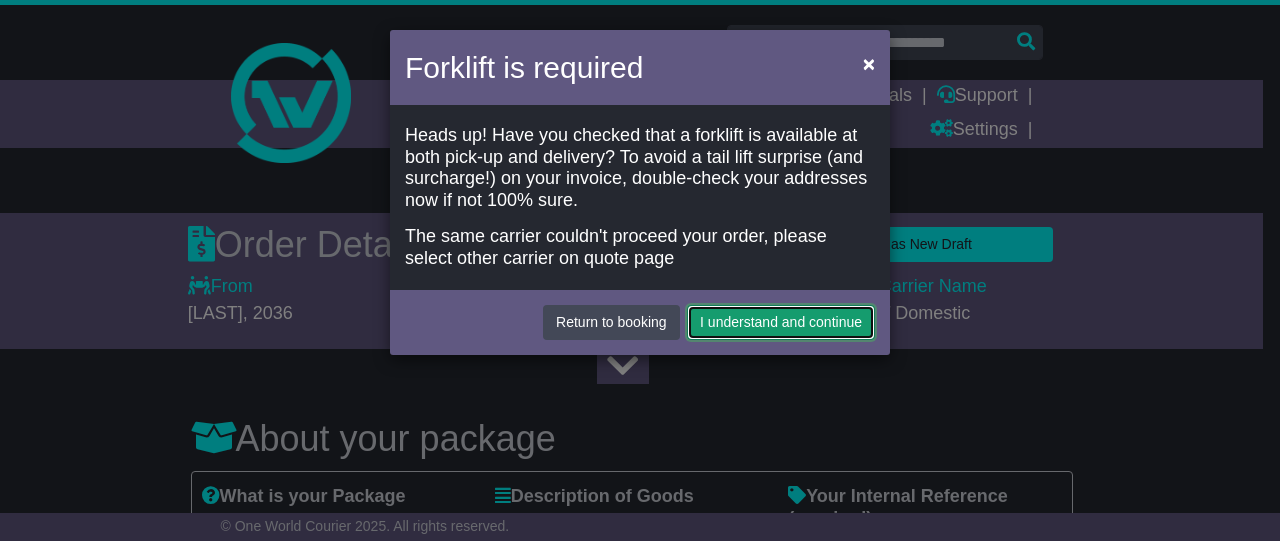 click on "I understand and continue" at bounding box center (781, 322) 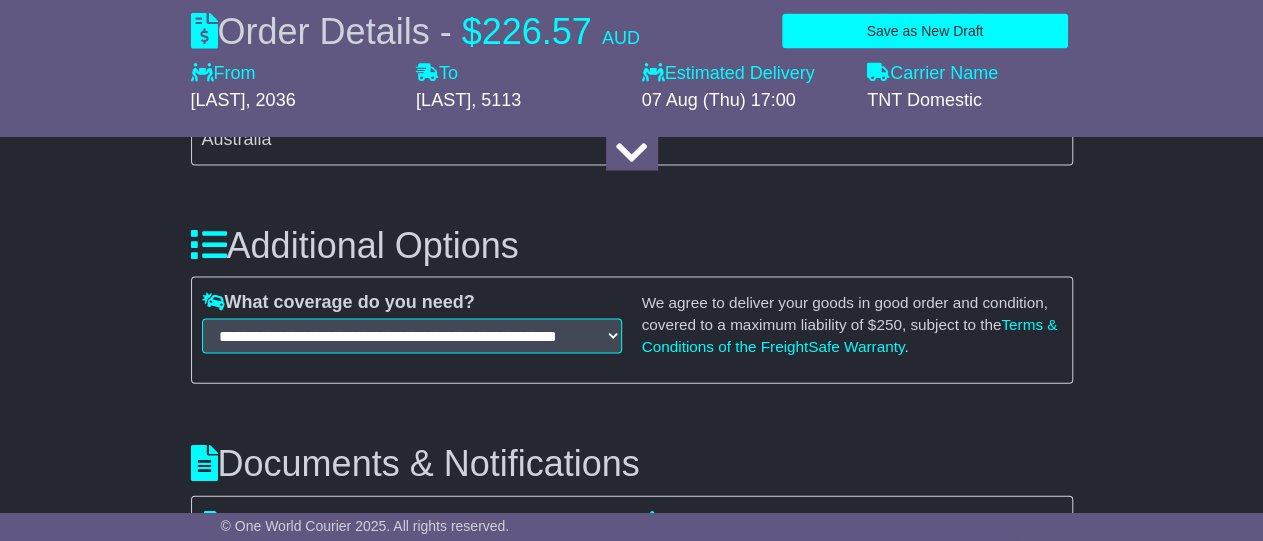 scroll, scrollTop: 2029, scrollLeft: 0, axis: vertical 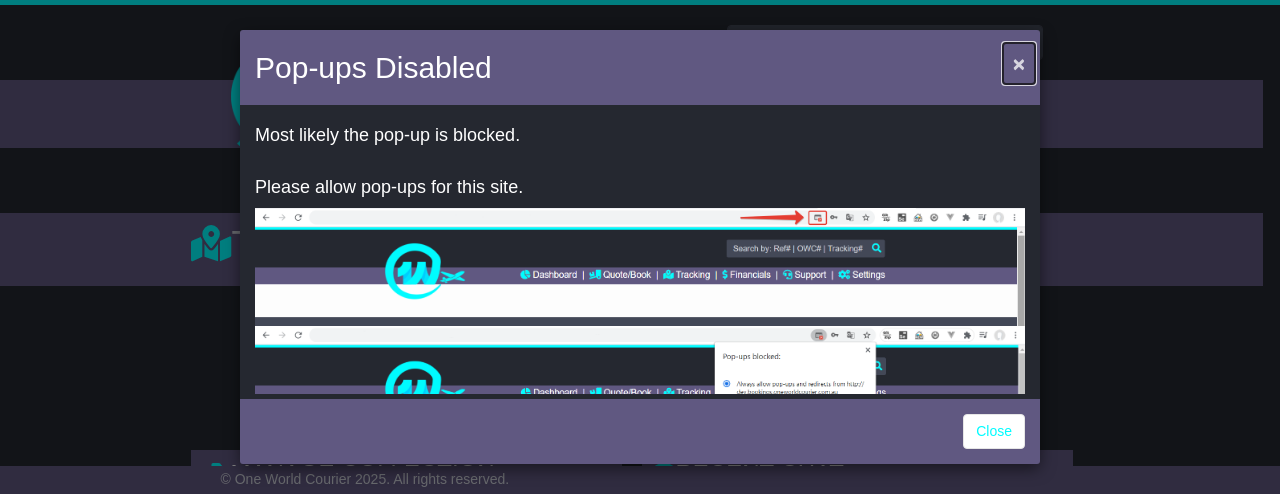 click on "×" at bounding box center [1019, 63] 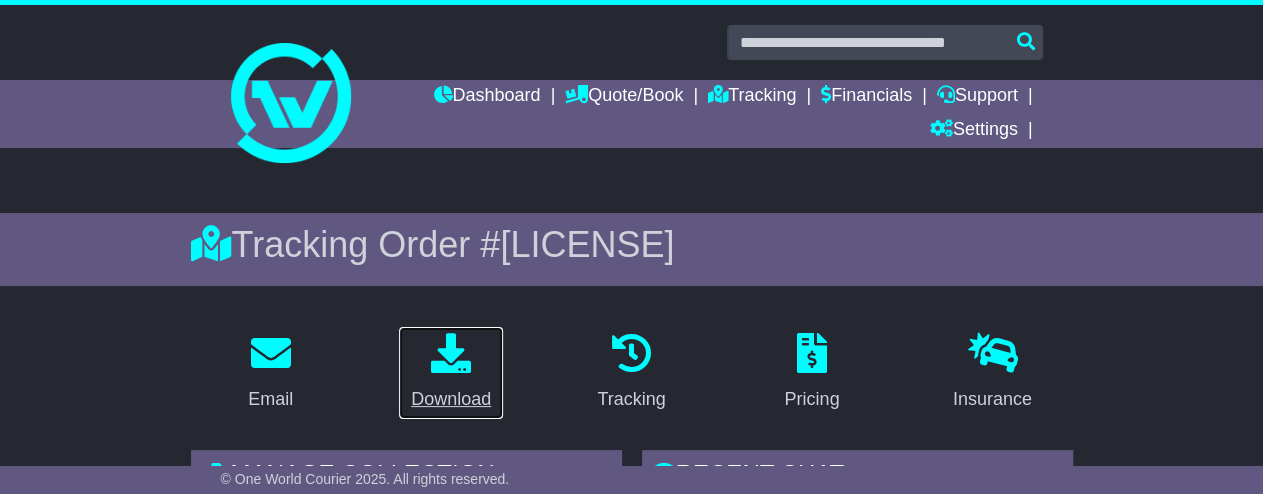 click at bounding box center (451, 353) 